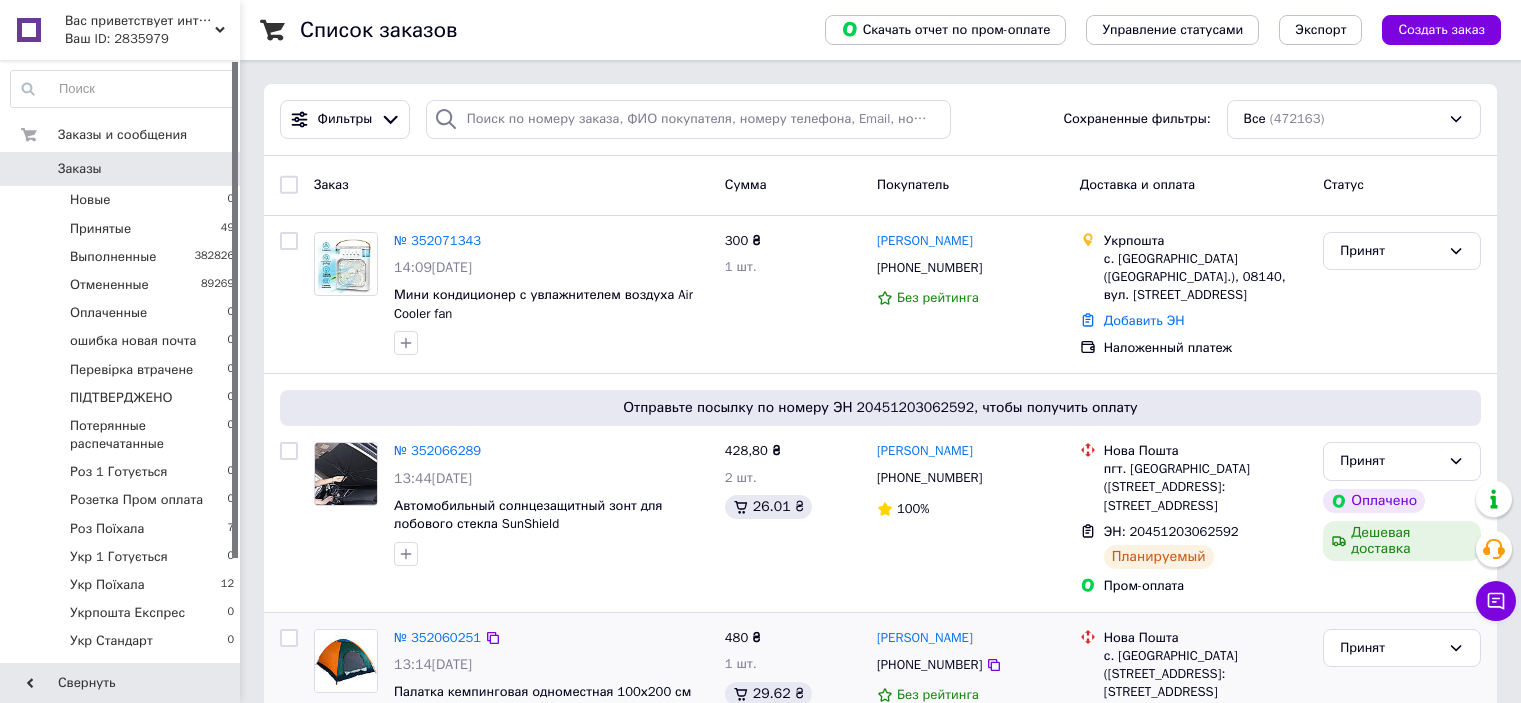 scroll, scrollTop: 0, scrollLeft: 0, axis: both 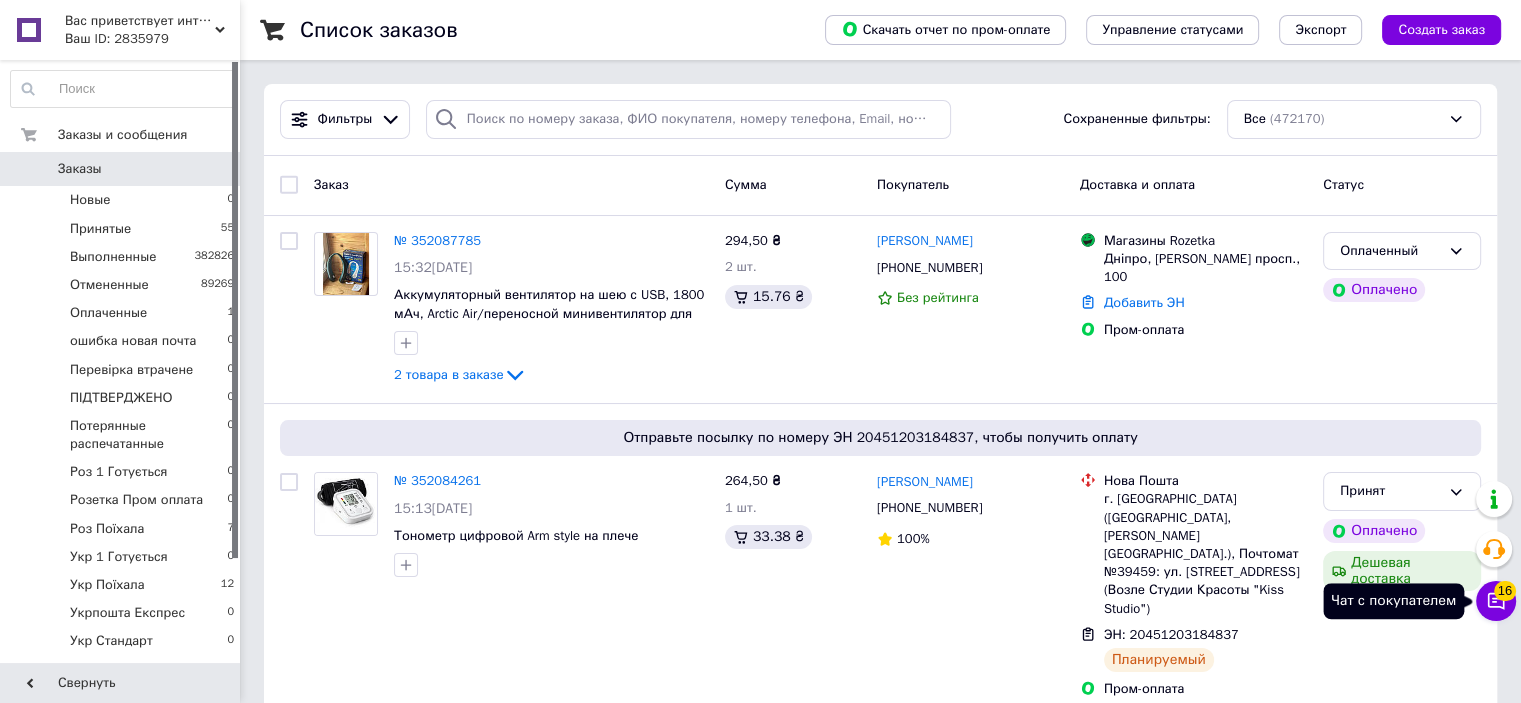 click on "16" at bounding box center [1505, 585] 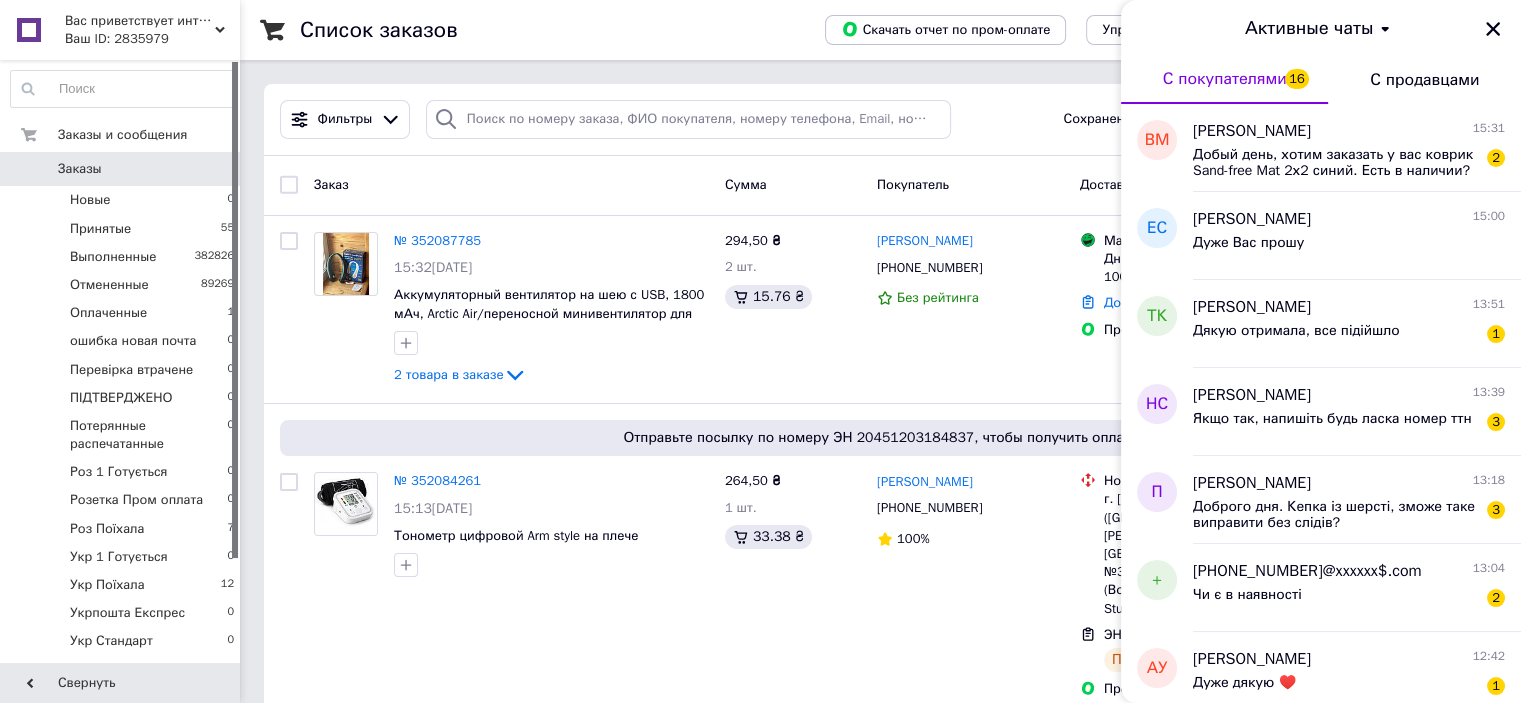 scroll, scrollTop: 400, scrollLeft: 0, axis: vertical 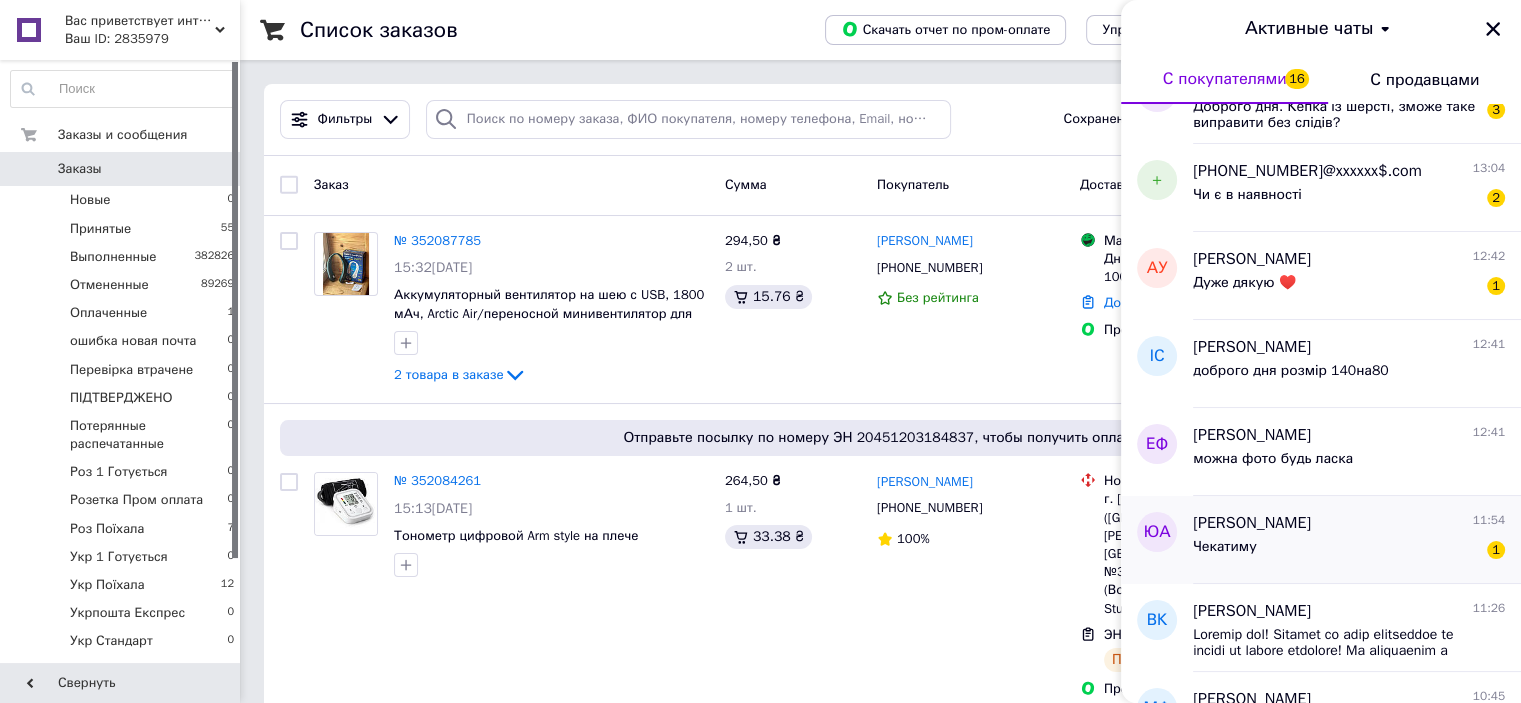 click on "Чекатиму 1" at bounding box center [1349, 551] 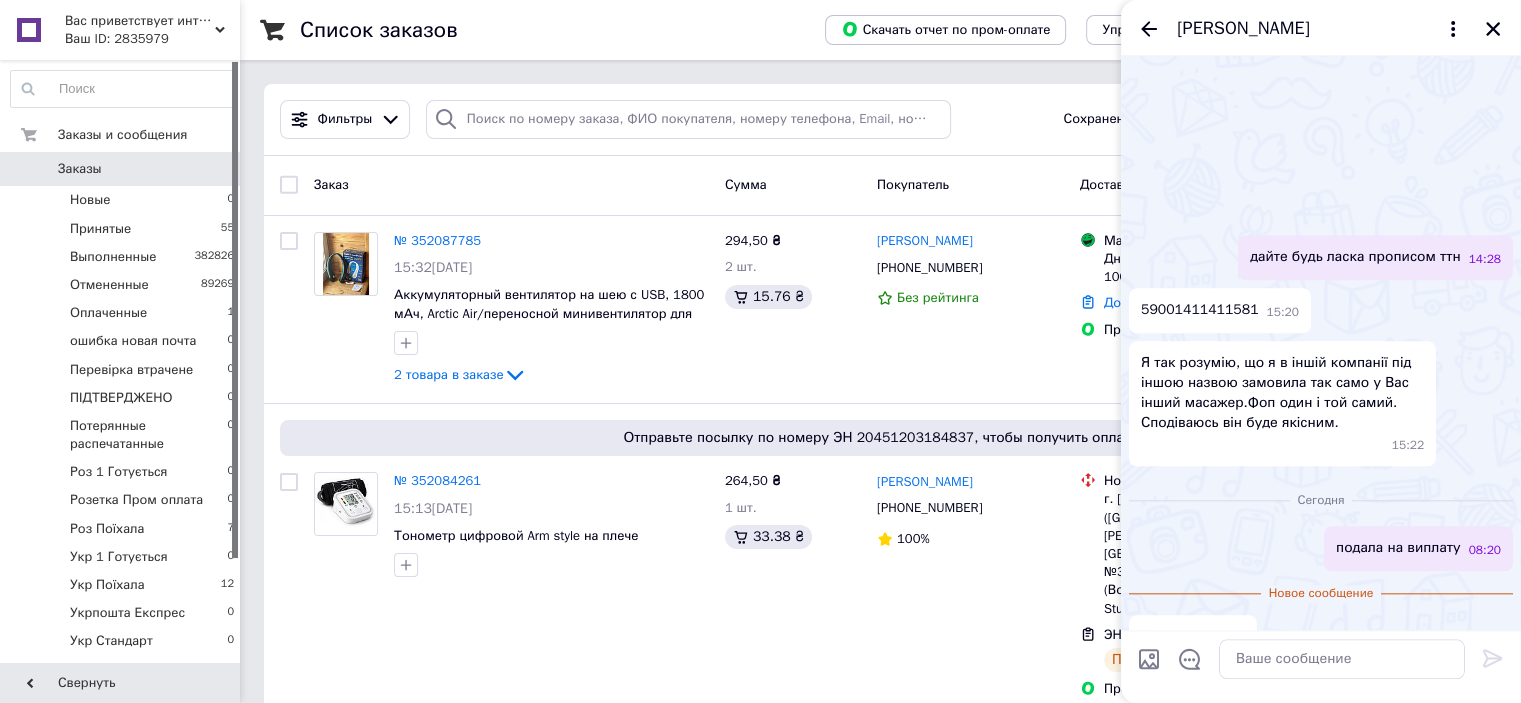 scroll, scrollTop: 1876, scrollLeft: 0, axis: vertical 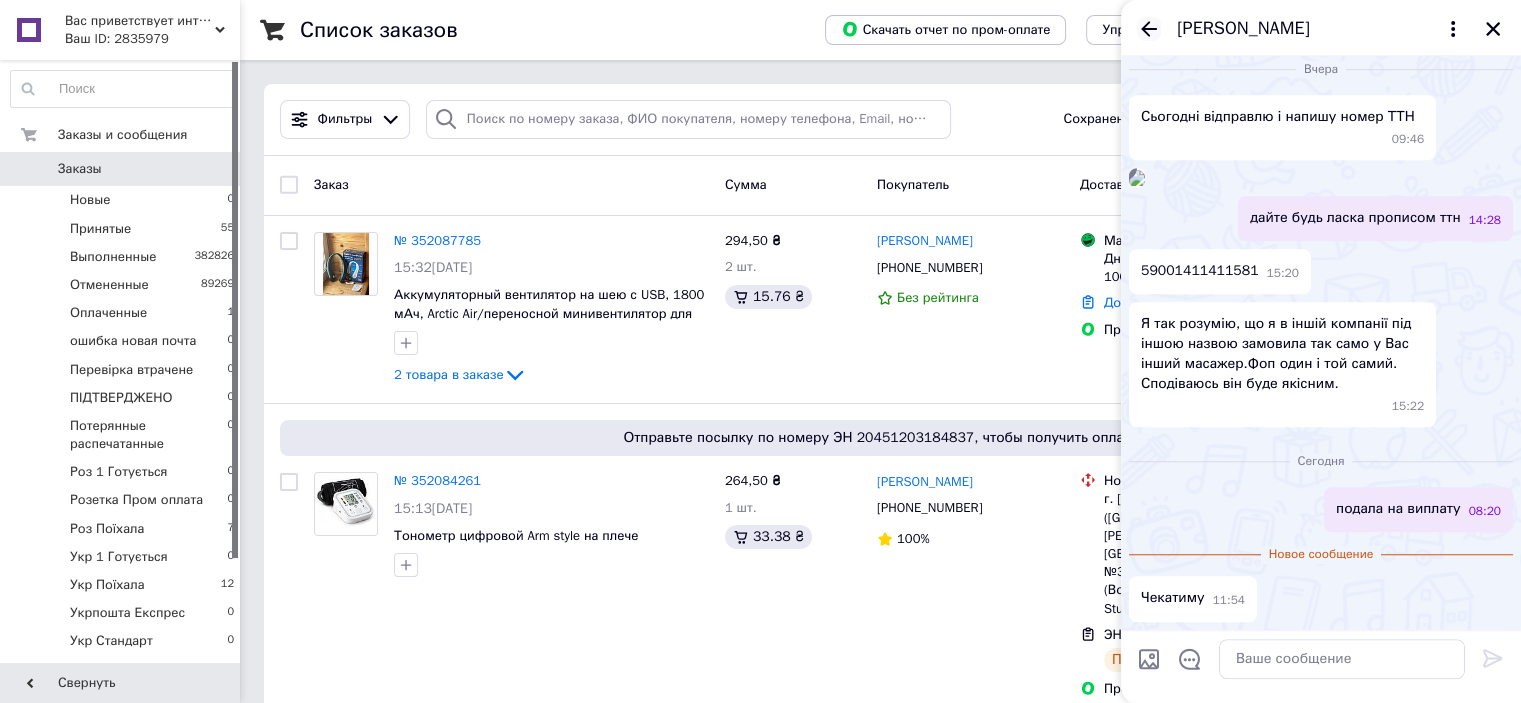 click 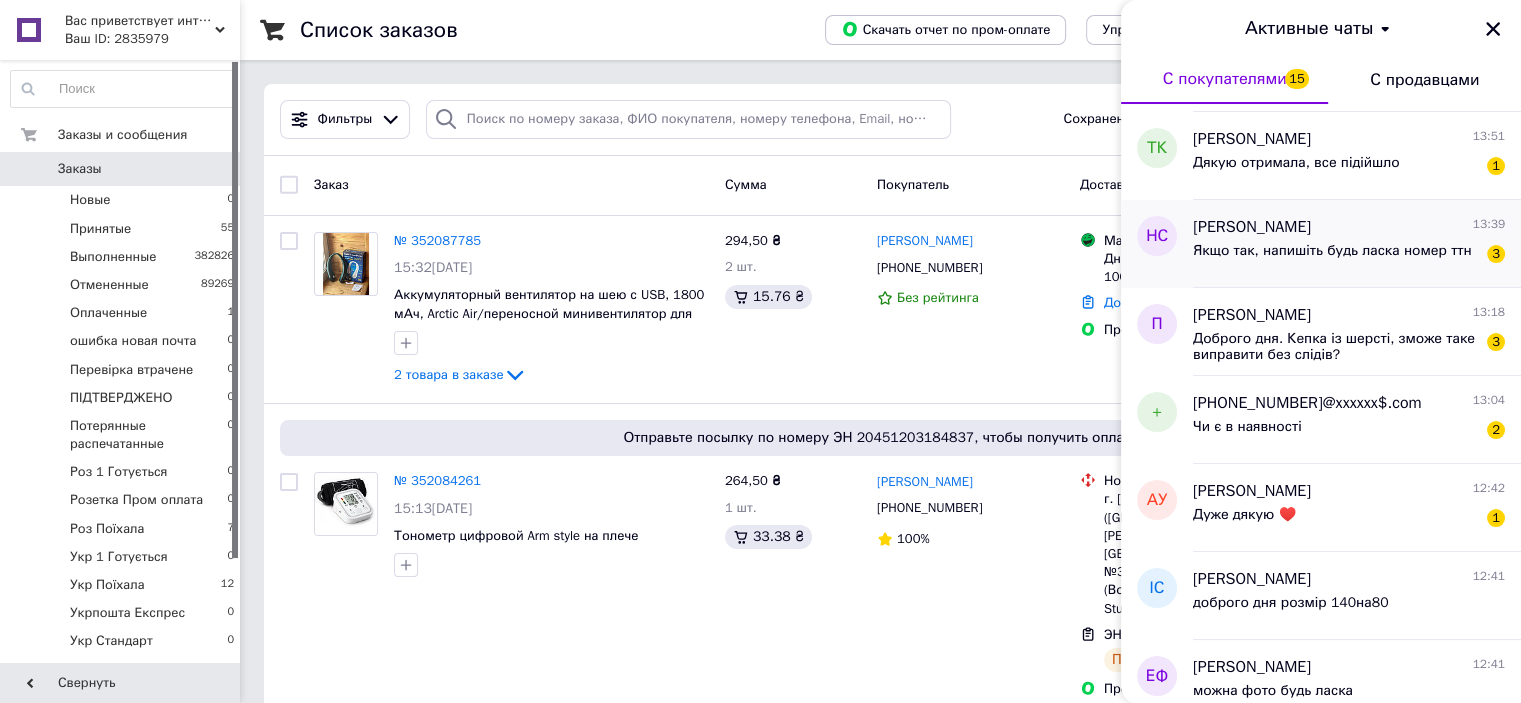 scroll, scrollTop: 200, scrollLeft: 0, axis: vertical 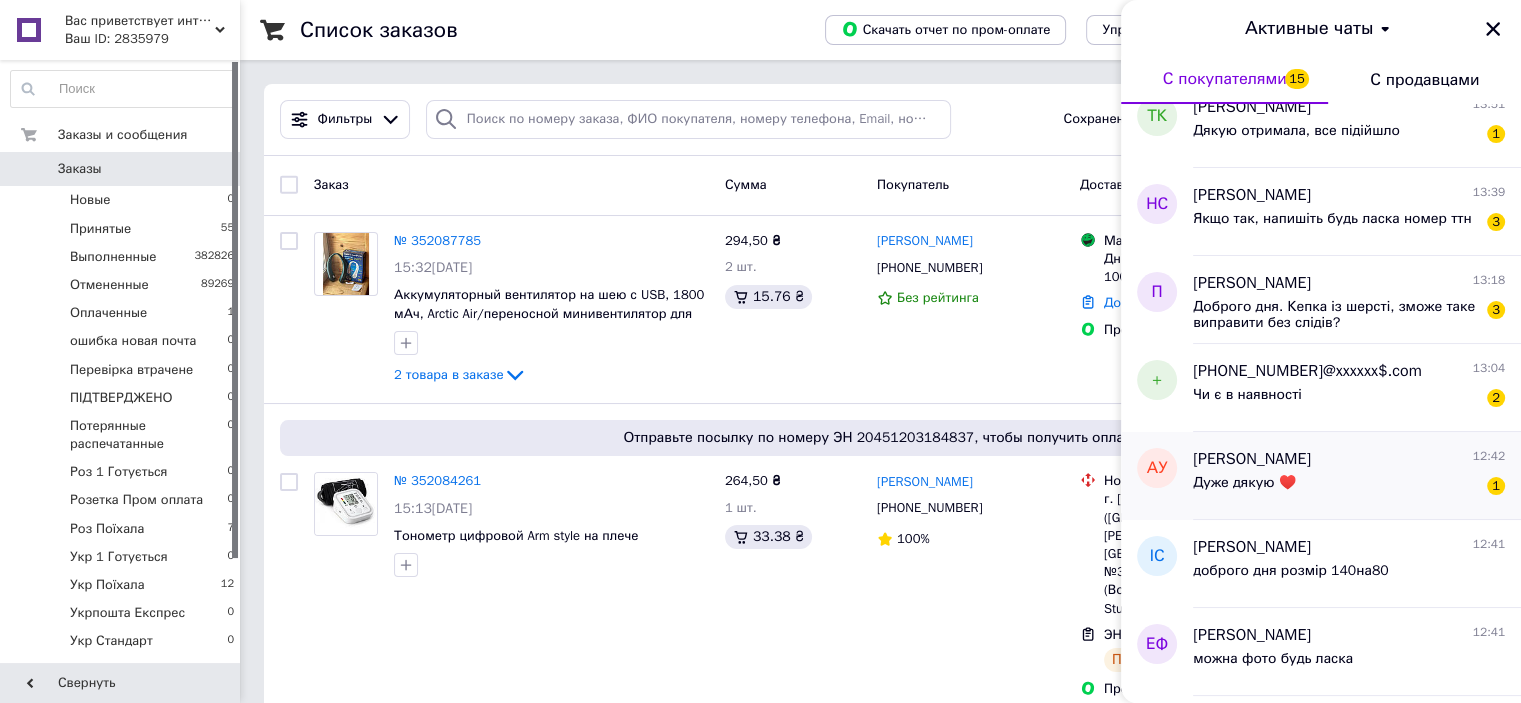 click on "Дуже дякую ♥️ 1" at bounding box center [1349, 487] 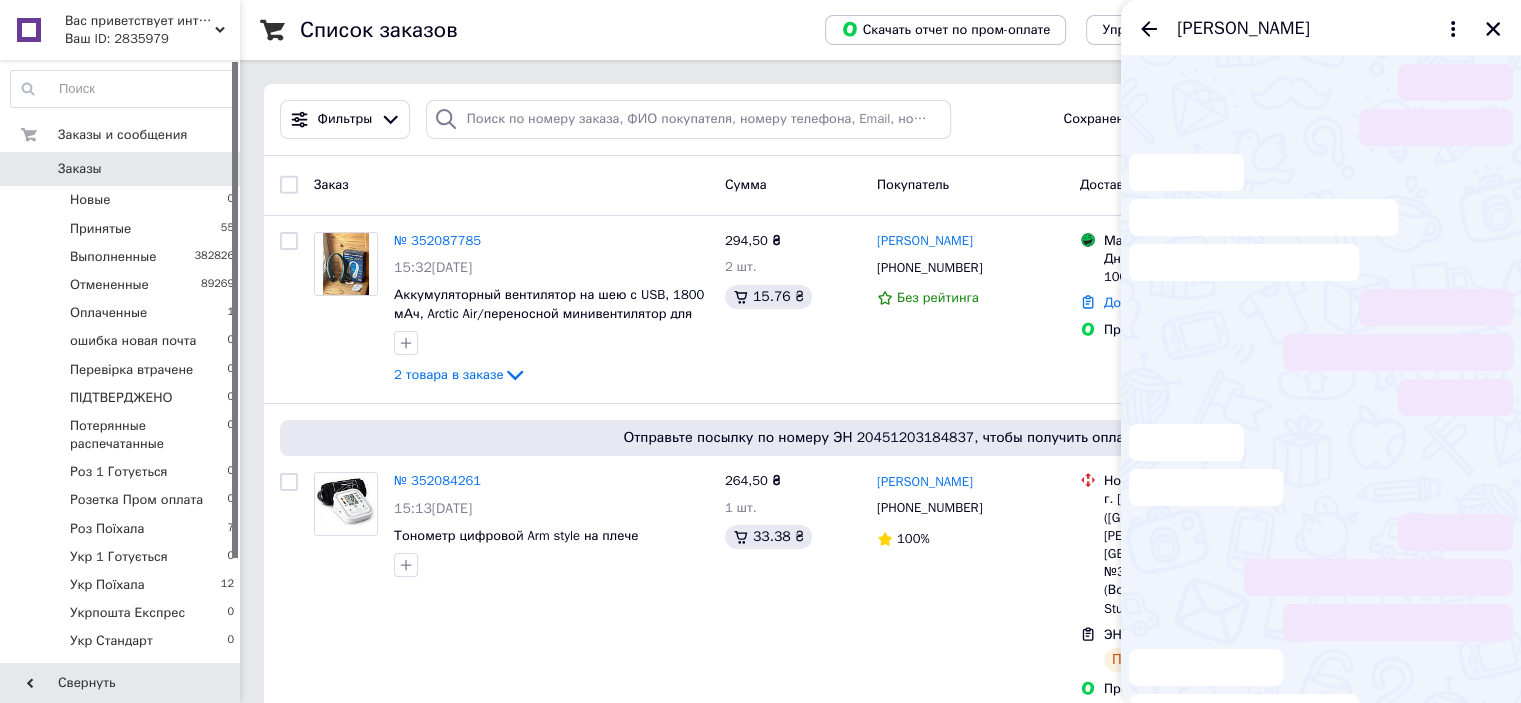 scroll, scrollTop: 56, scrollLeft: 0, axis: vertical 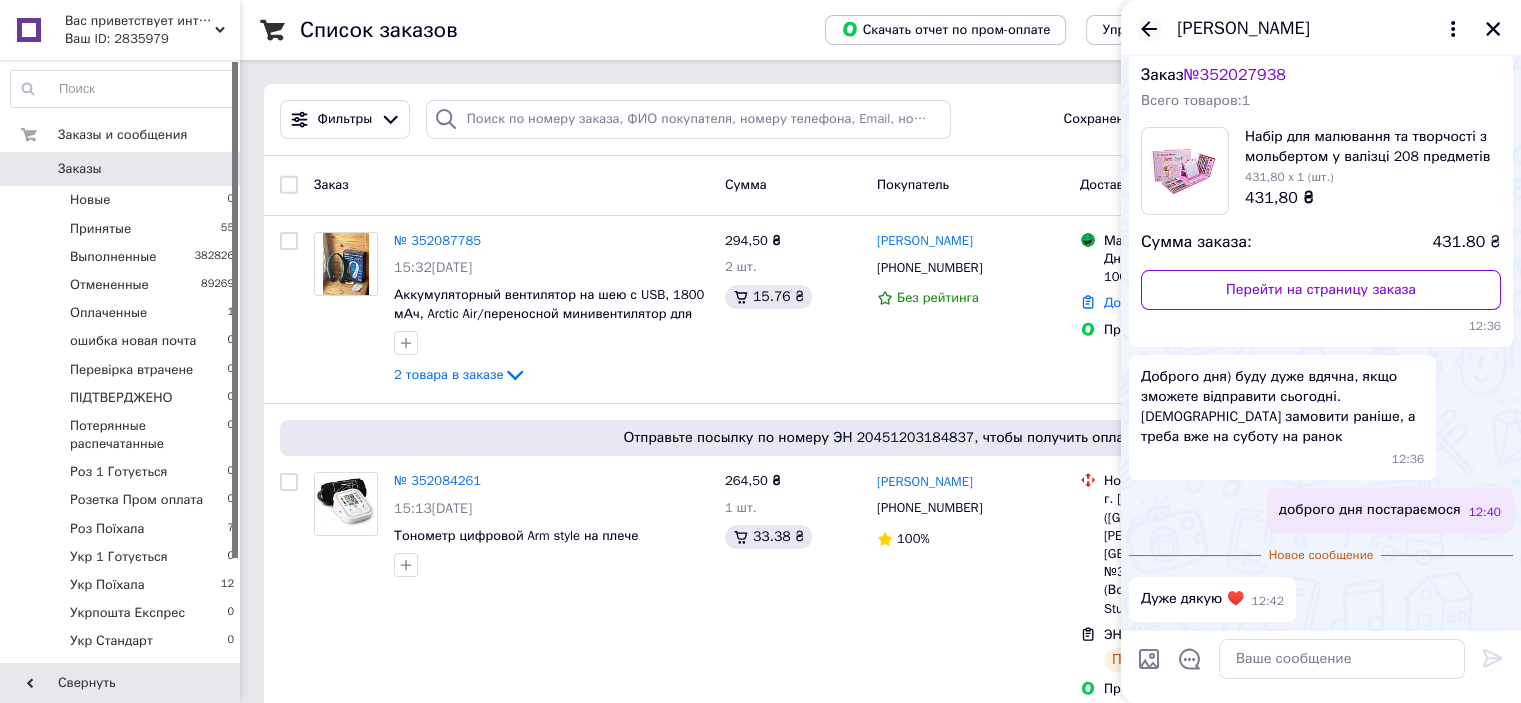 click 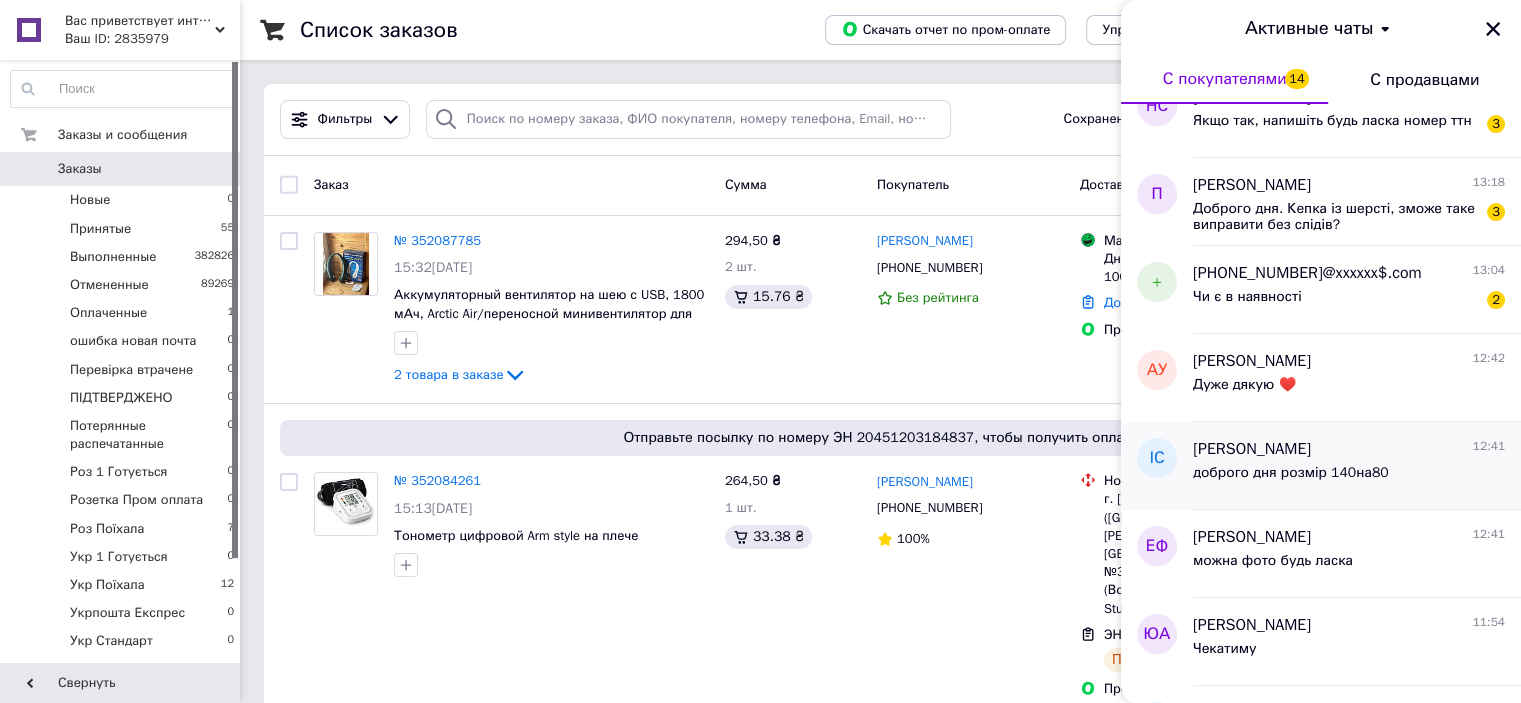 scroll, scrollTop: 300, scrollLeft: 0, axis: vertical 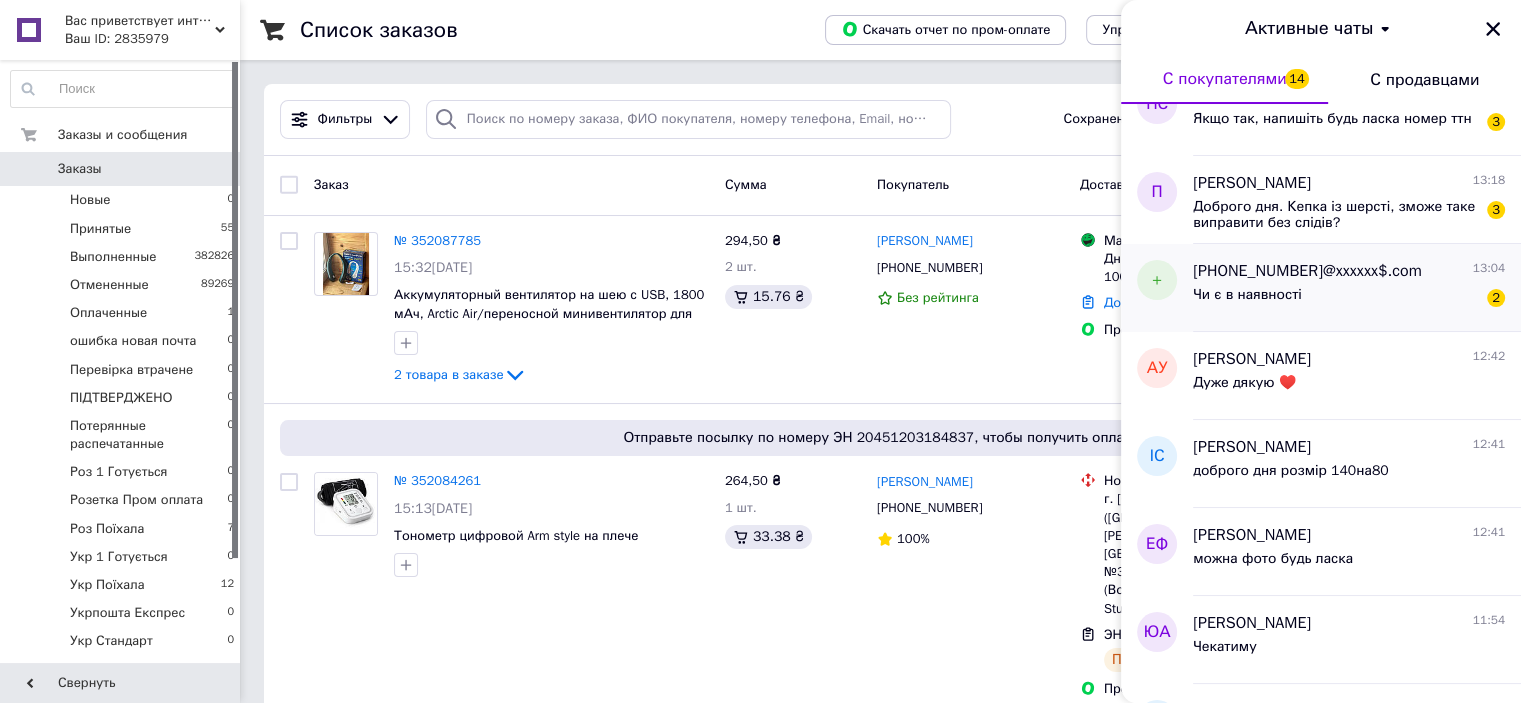 click on "Чи є в наявності 2" at bounding box center [1349, 299] 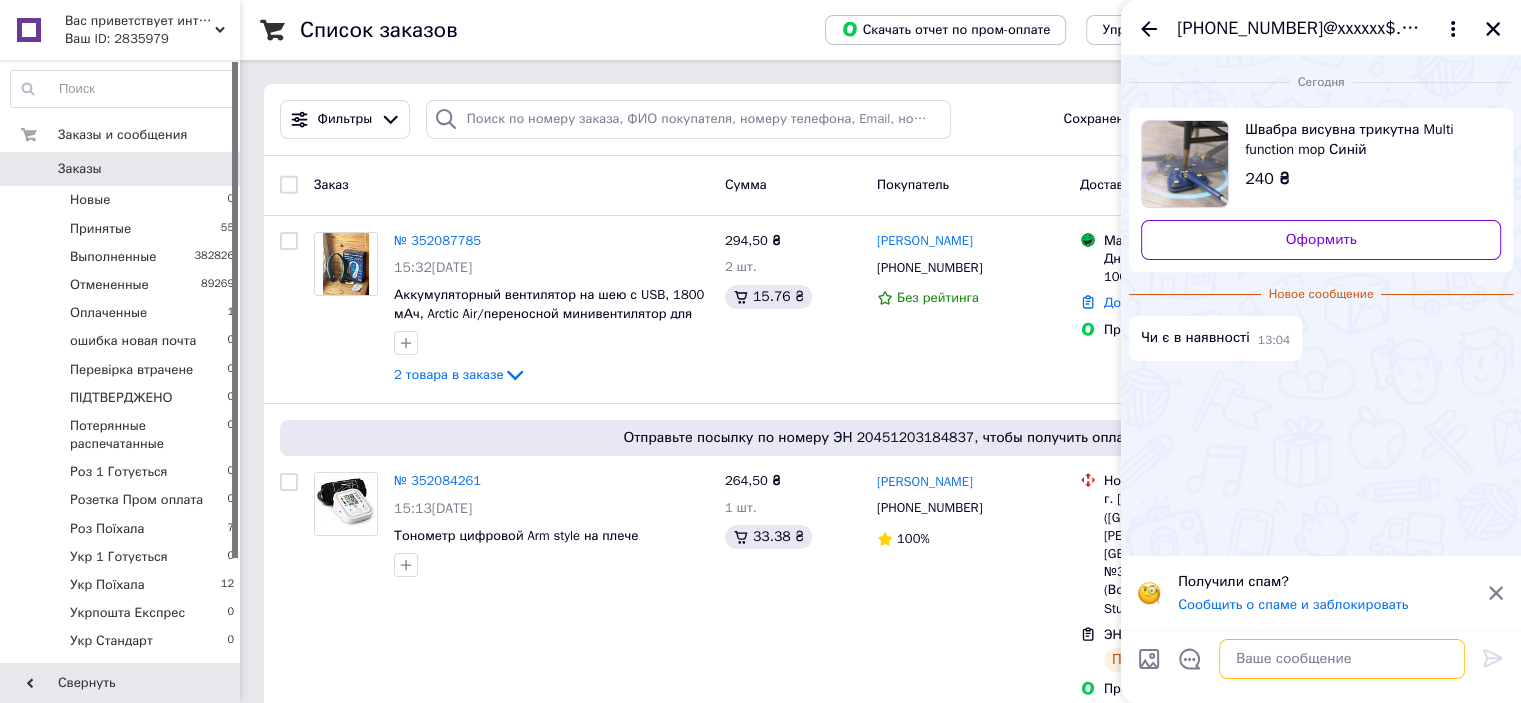click at bounding box center [1342, 659] 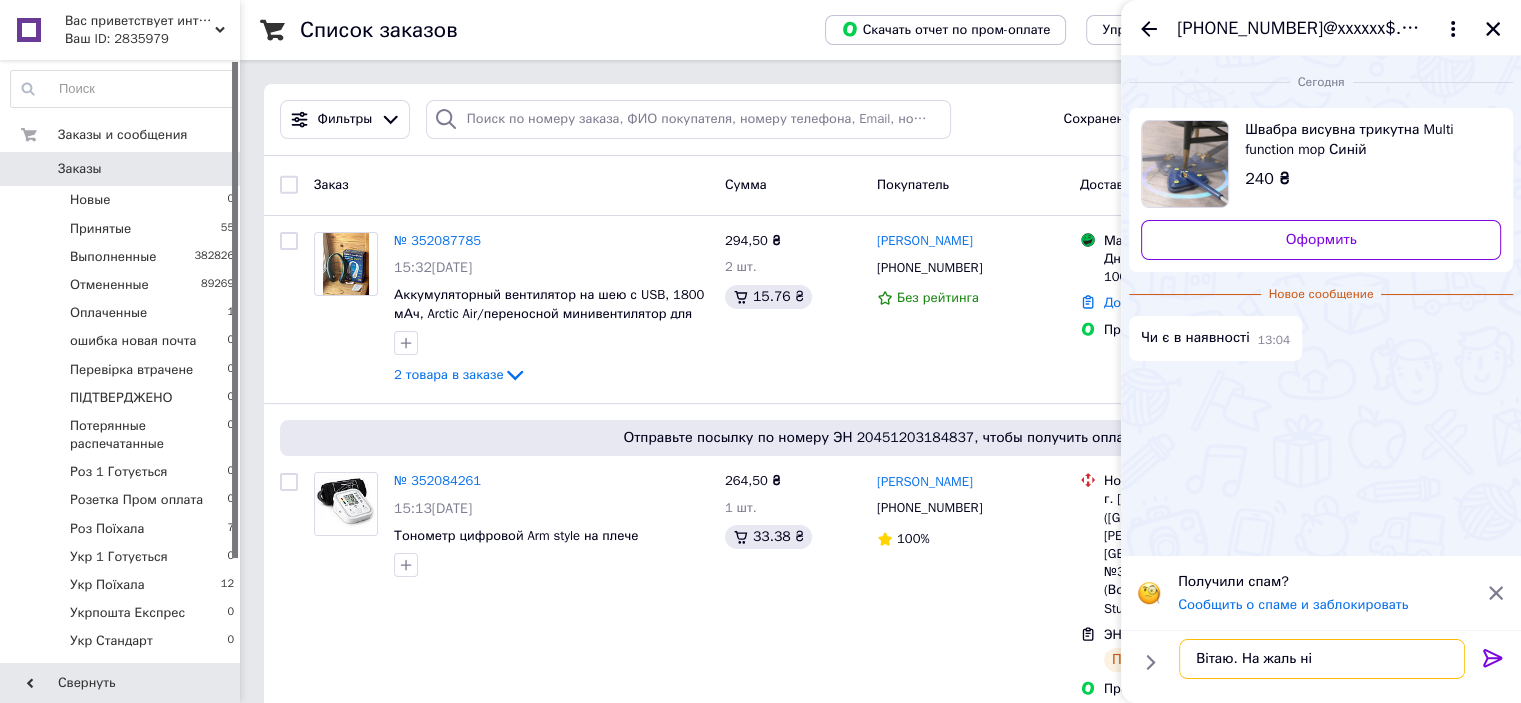 type on "Вітаю. На жаль ні." 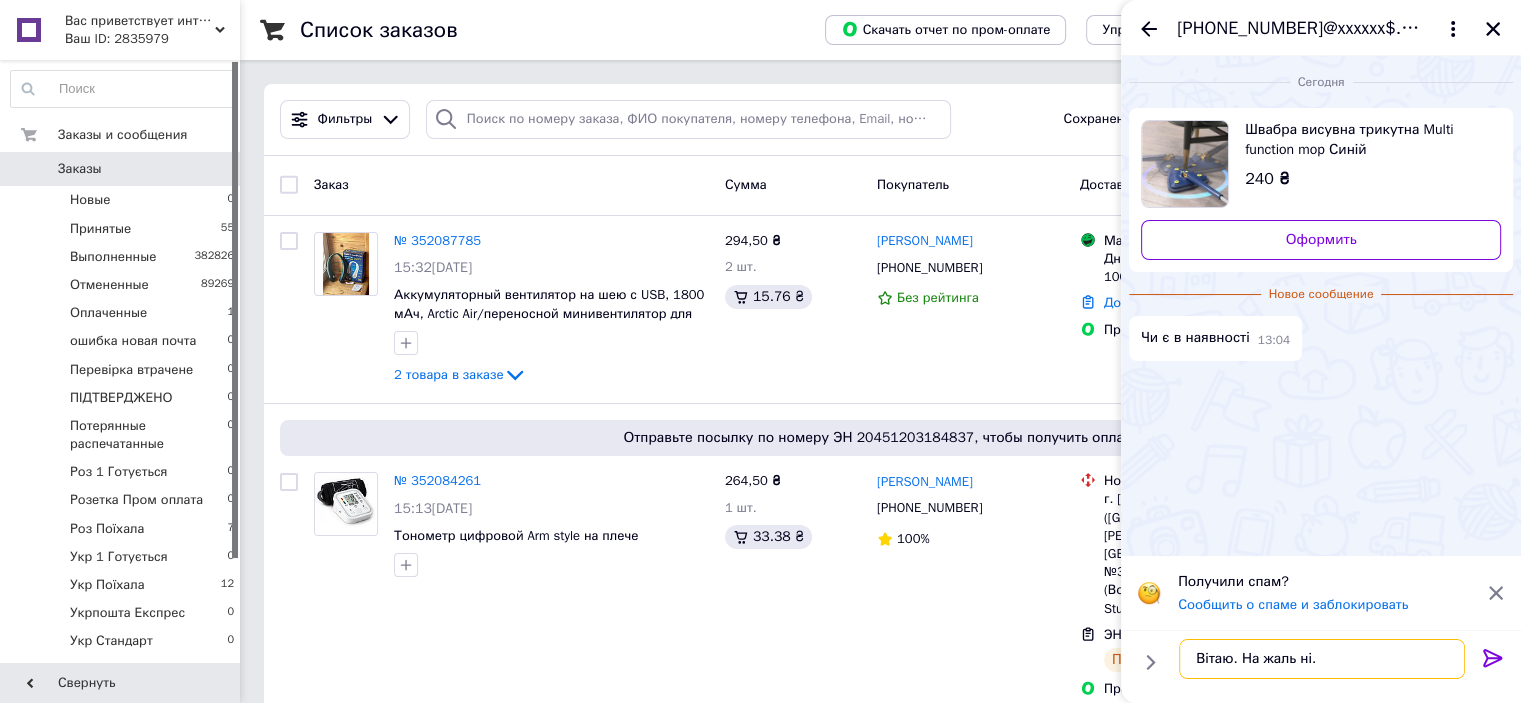 type 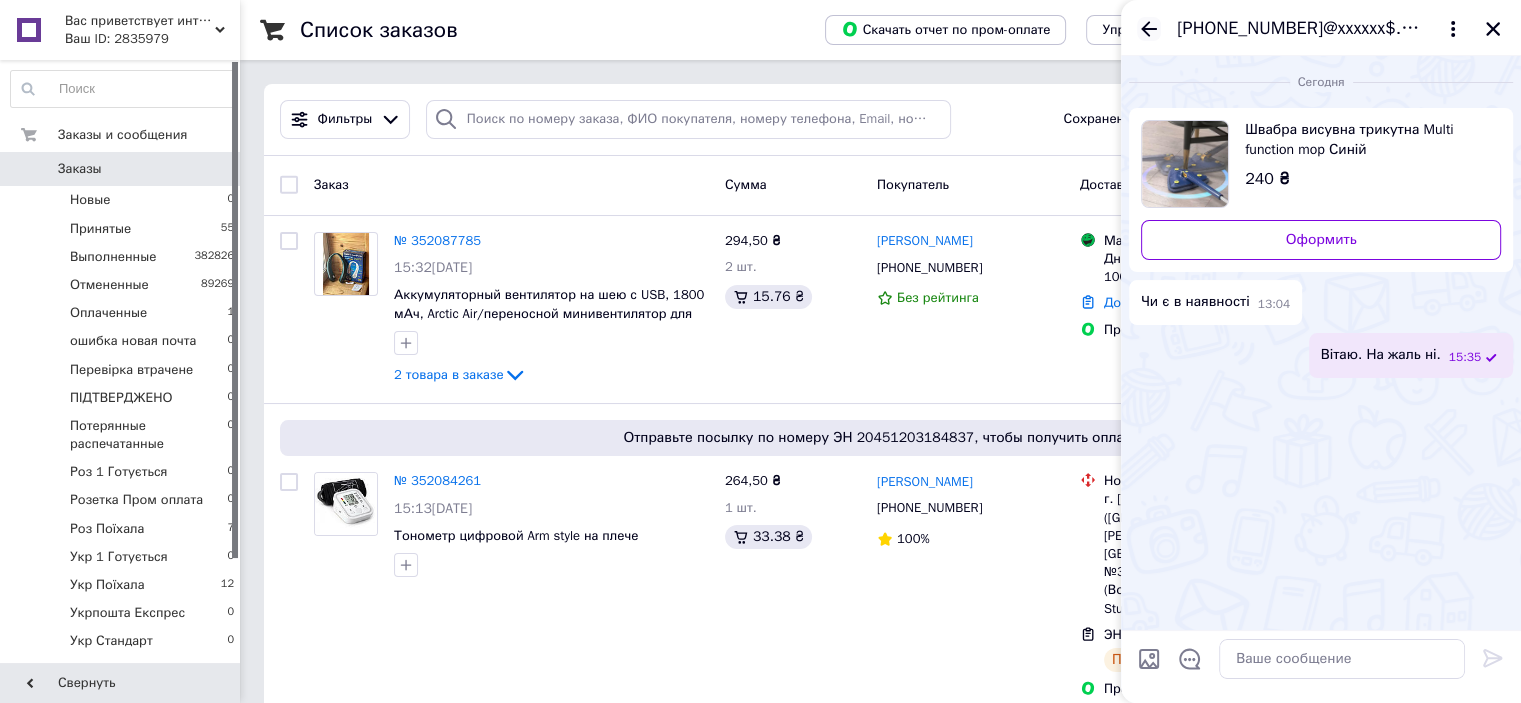 click 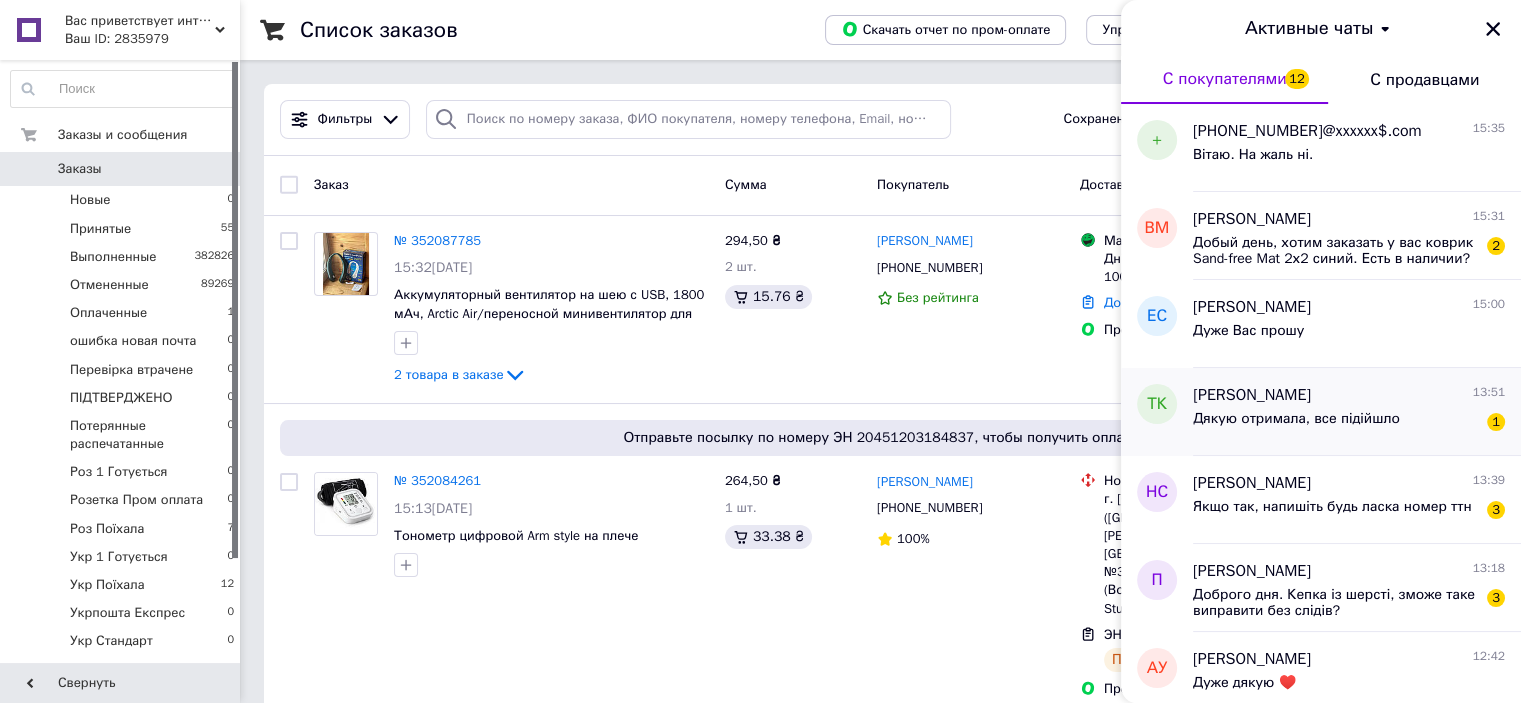 scroll, scrollTop: 300, scrollLeft: 0, axis: vertical 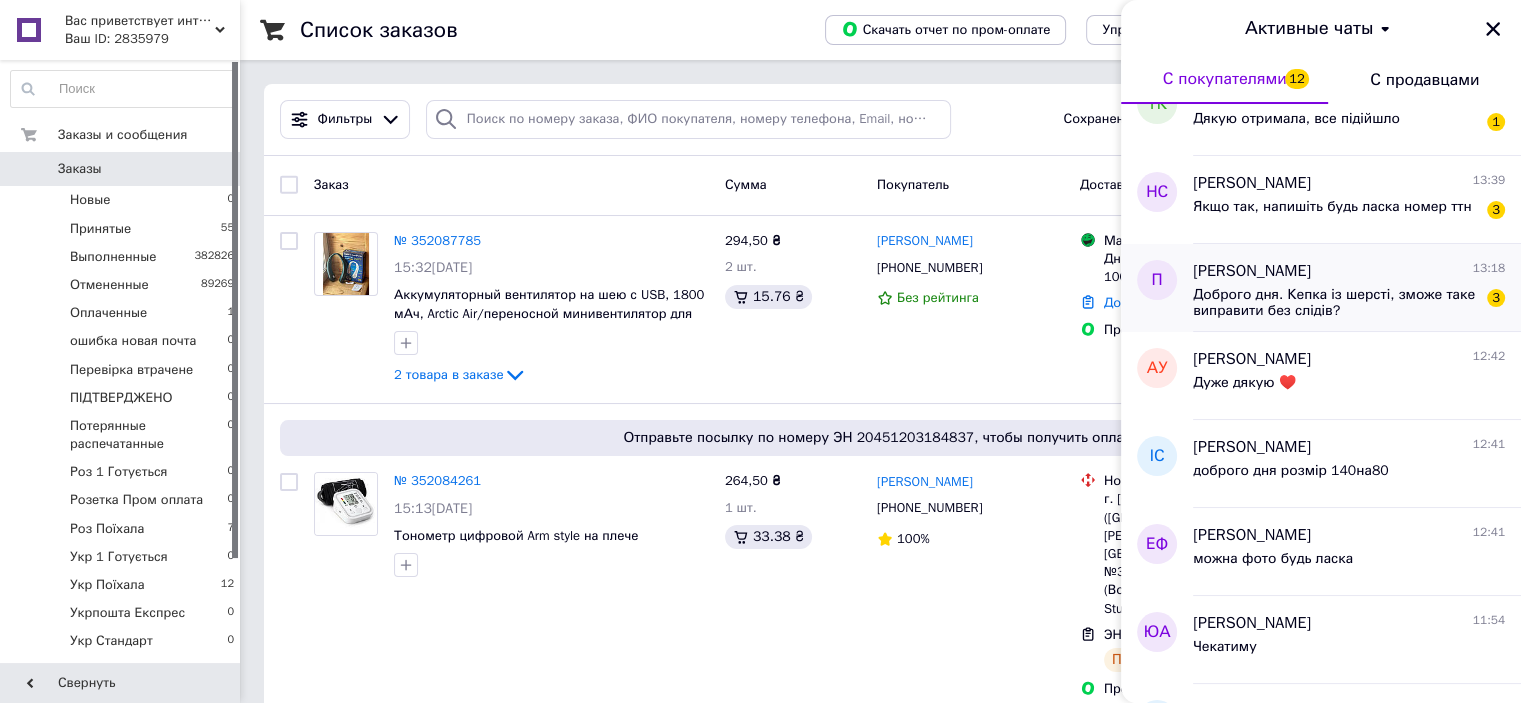 click on "Доброго дня. Кепка із шерсті, зможе таке виправити без слідів?" at bounding box center [1335, 303] 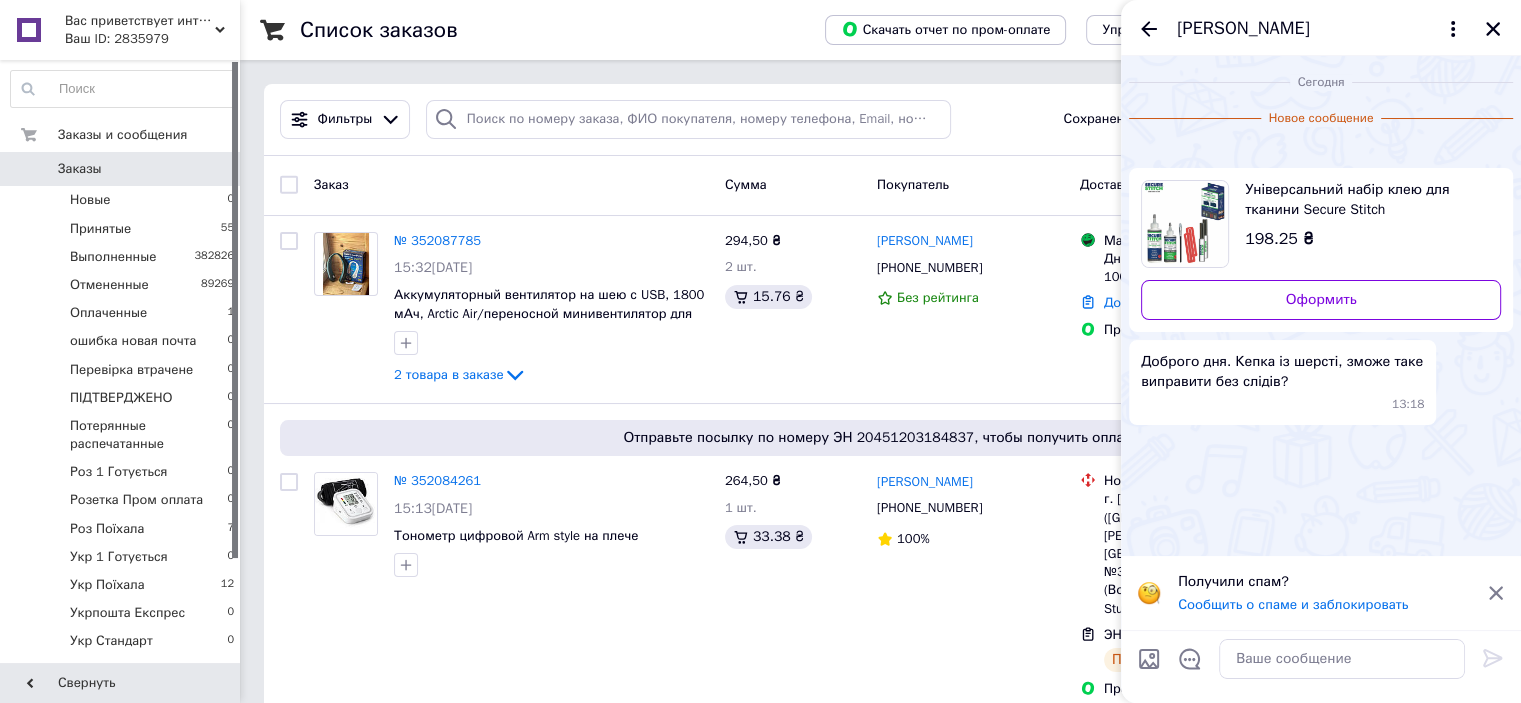 scroll, scrollTop: 0, scrollLeft: 0, axis: both 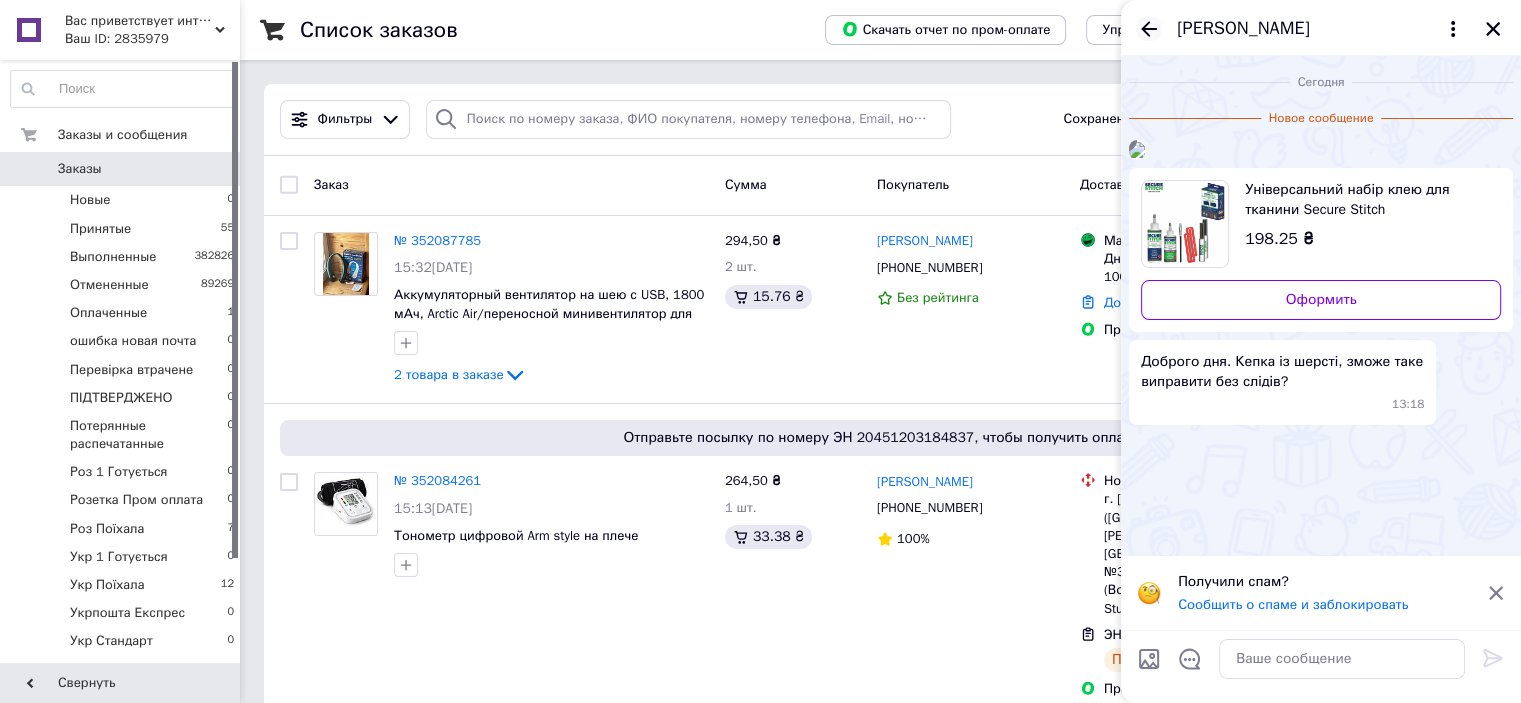 click 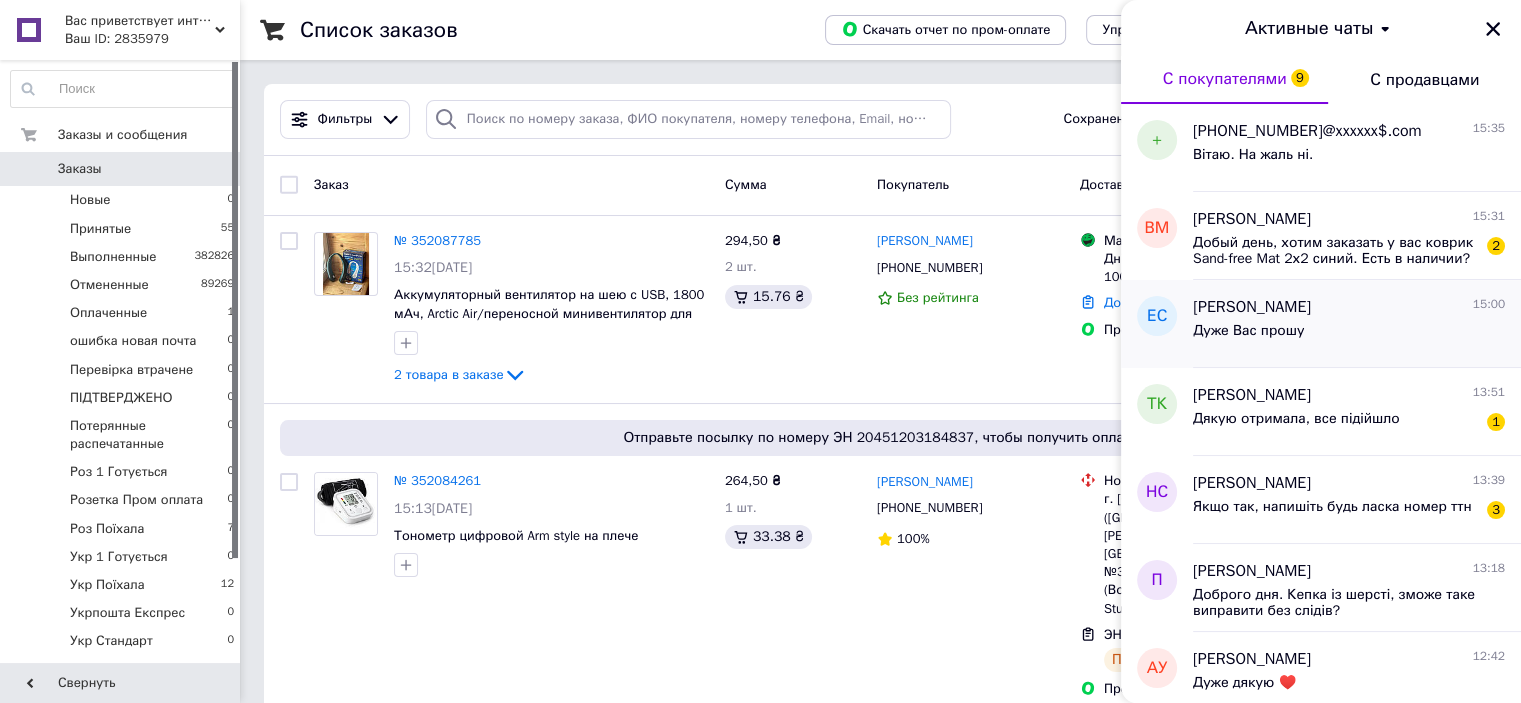 scroll, scrollTop: 300, scrollLeft: 0, axis: vertical 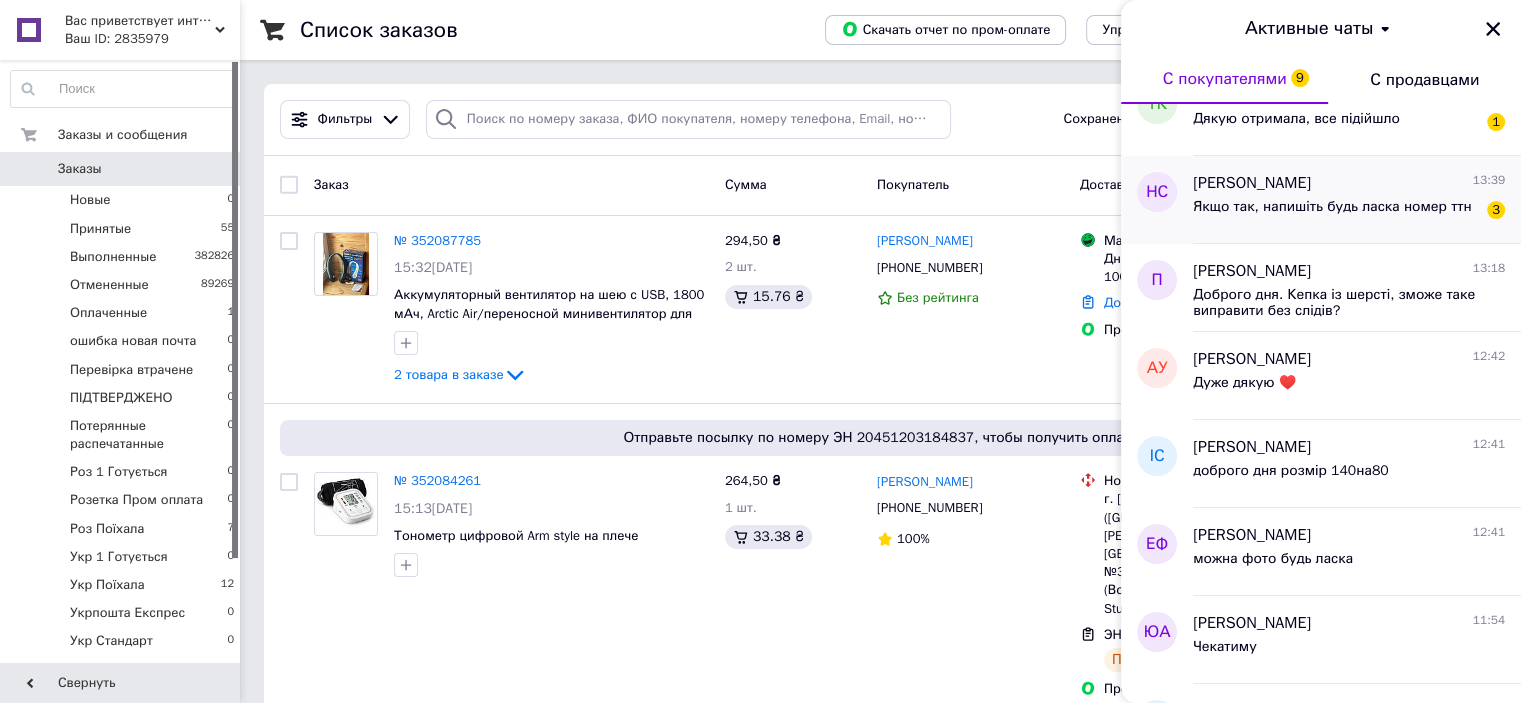 click on "Якщо так, напишіть будь ласка номер ттн" at bounding box center (1332, 213) 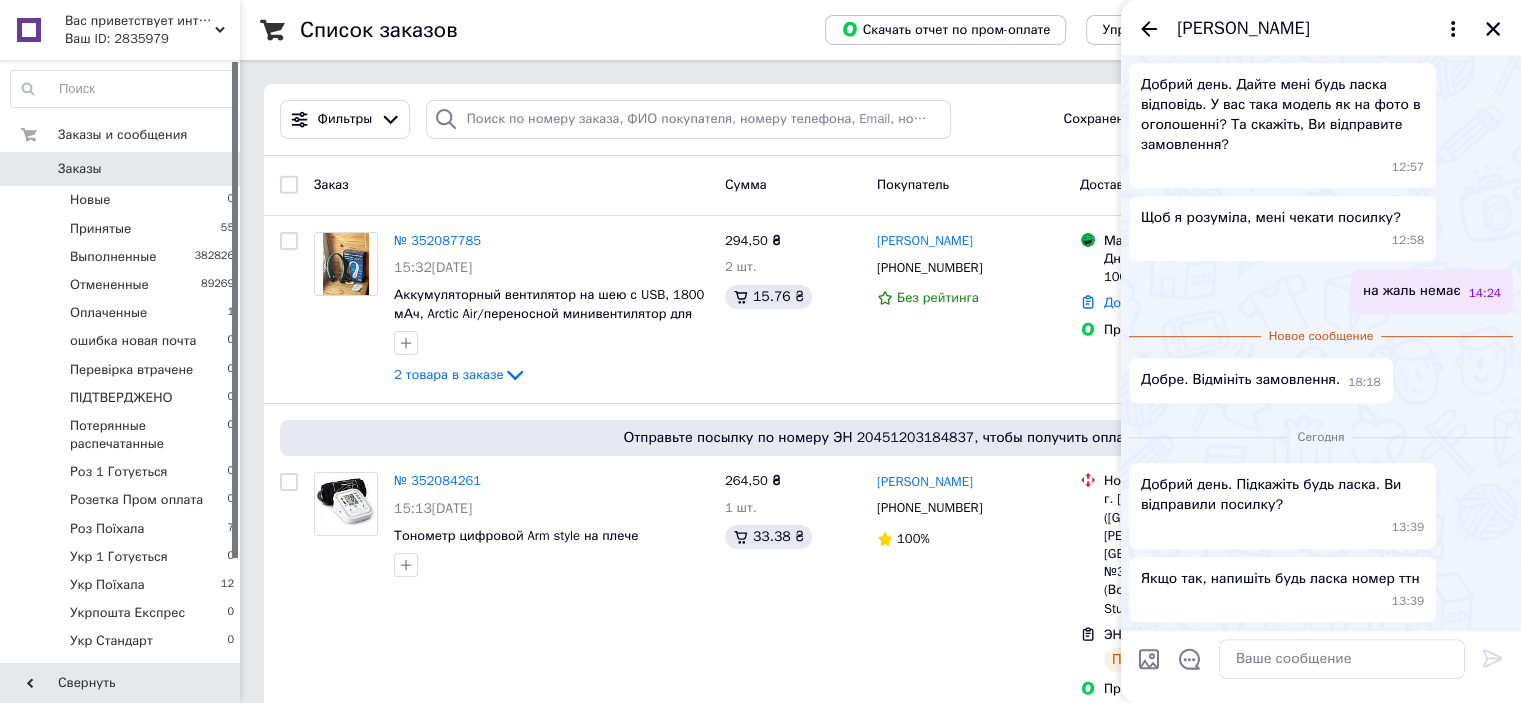 scroll, scrollTop: 2232, scrollLeft: 0, axis: vertical 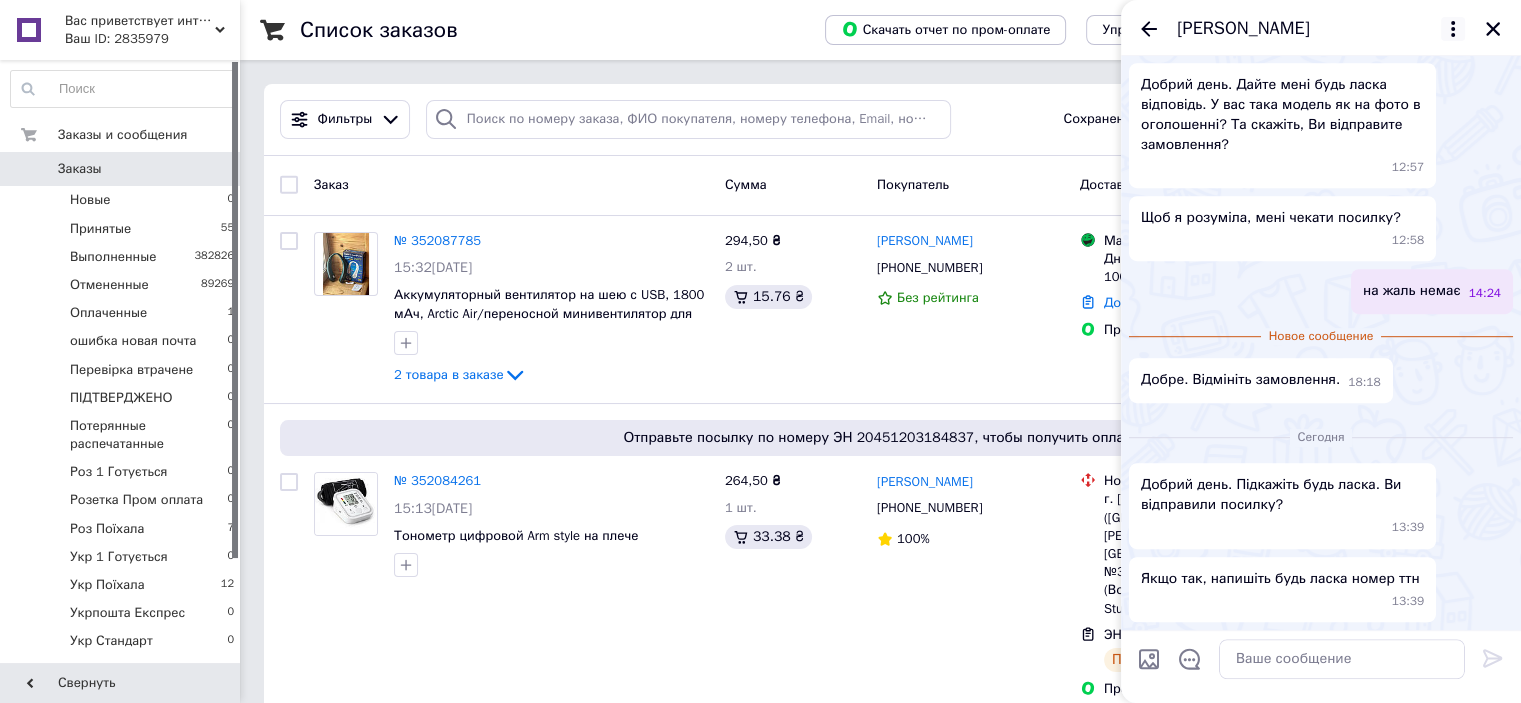click 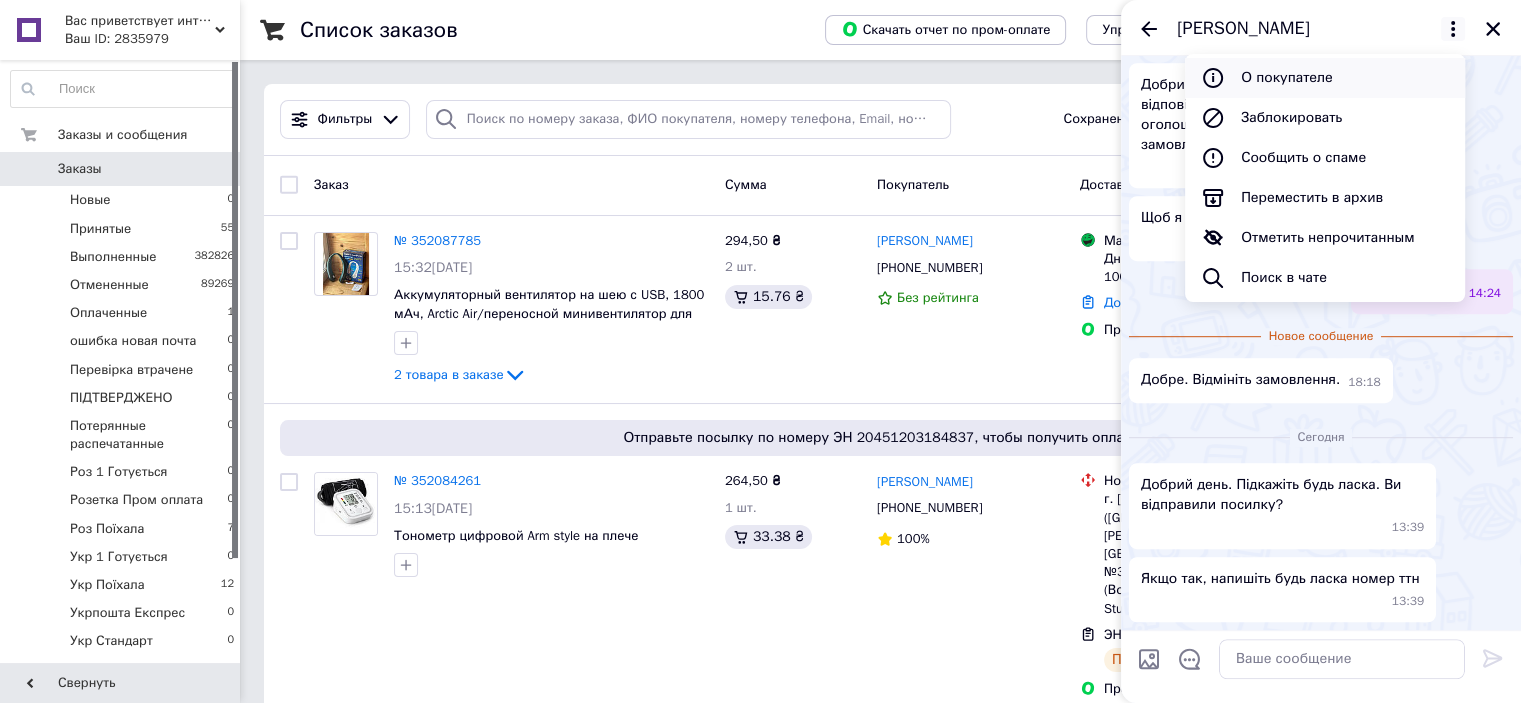 click on "О покупателе" at bounding box center (1325, 78) 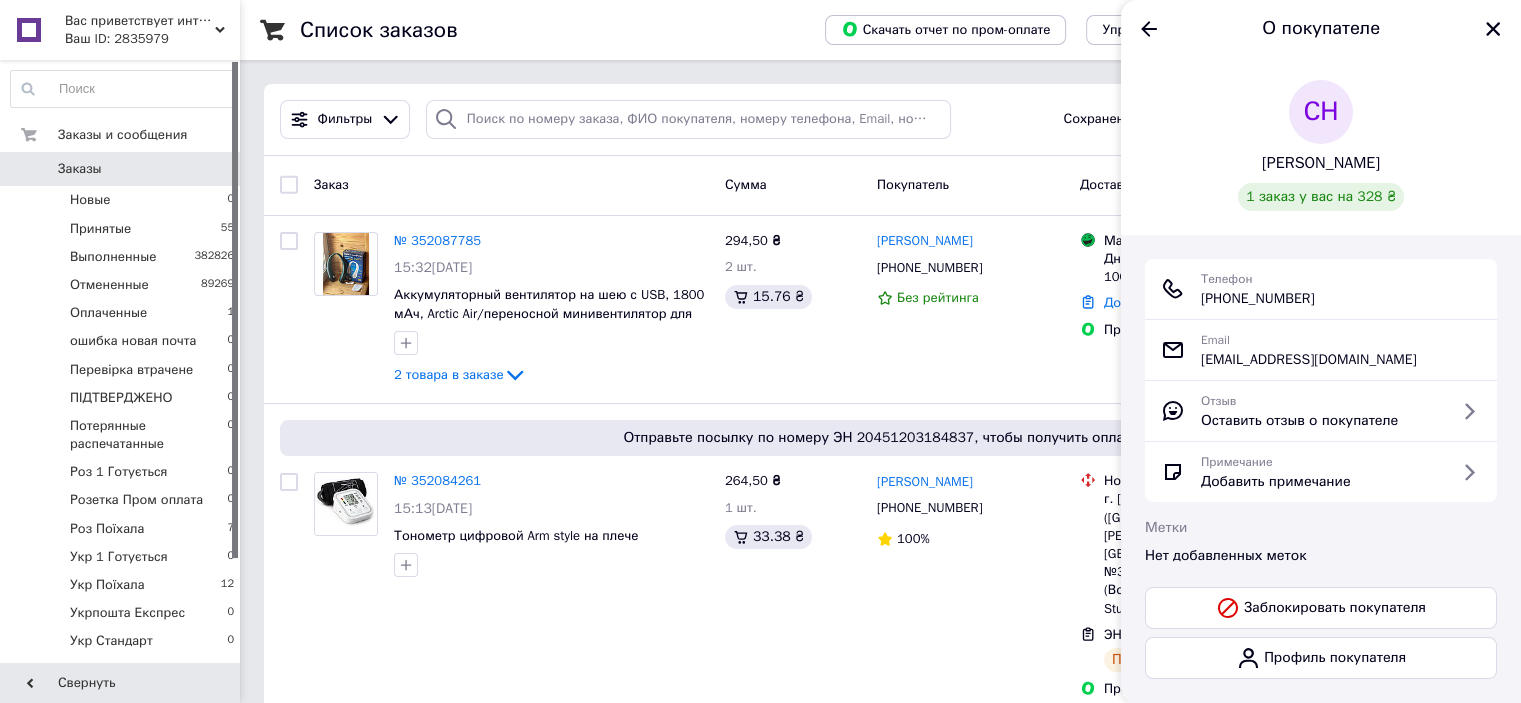 drag, startPoint x: 1230, startPoint y: 300, endPoint x: 1351, endPoint y: 300, distance: 121 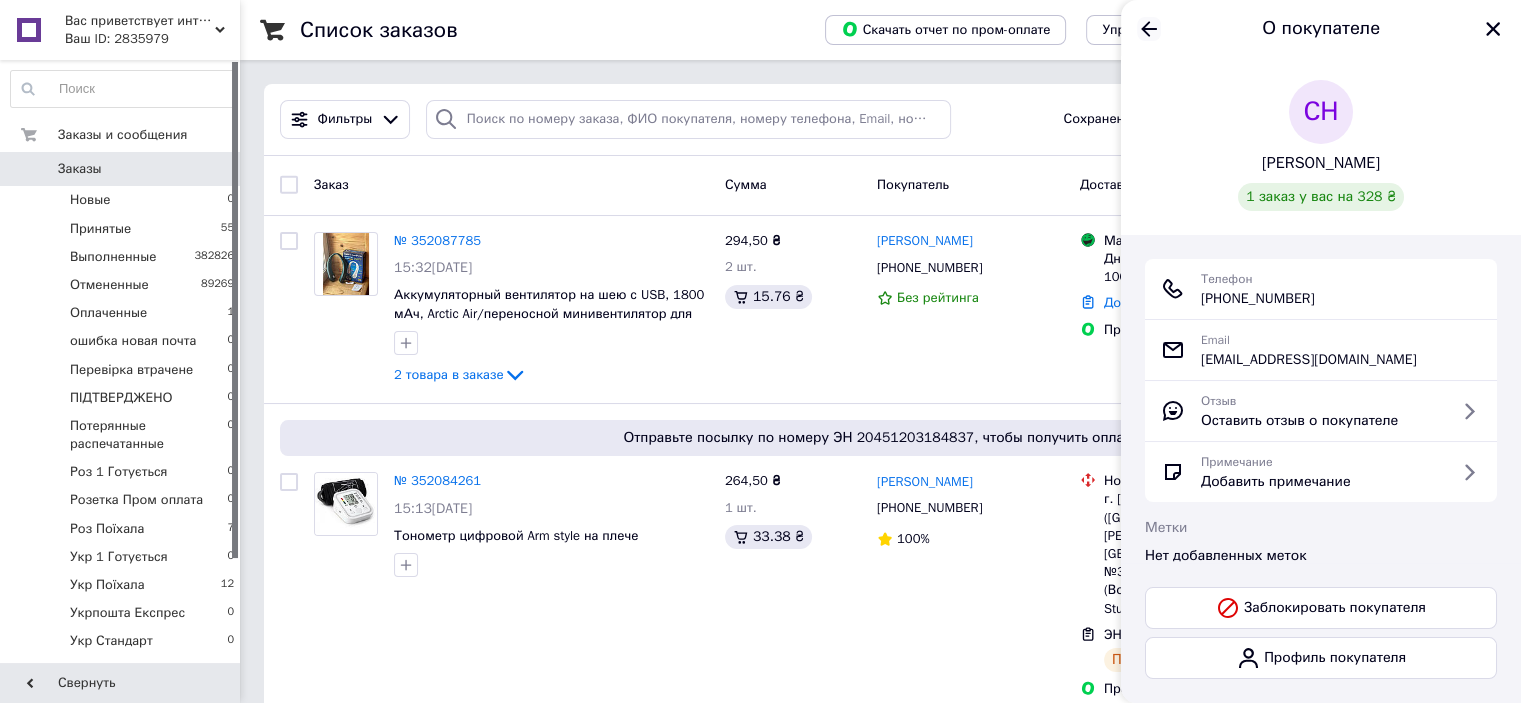 click 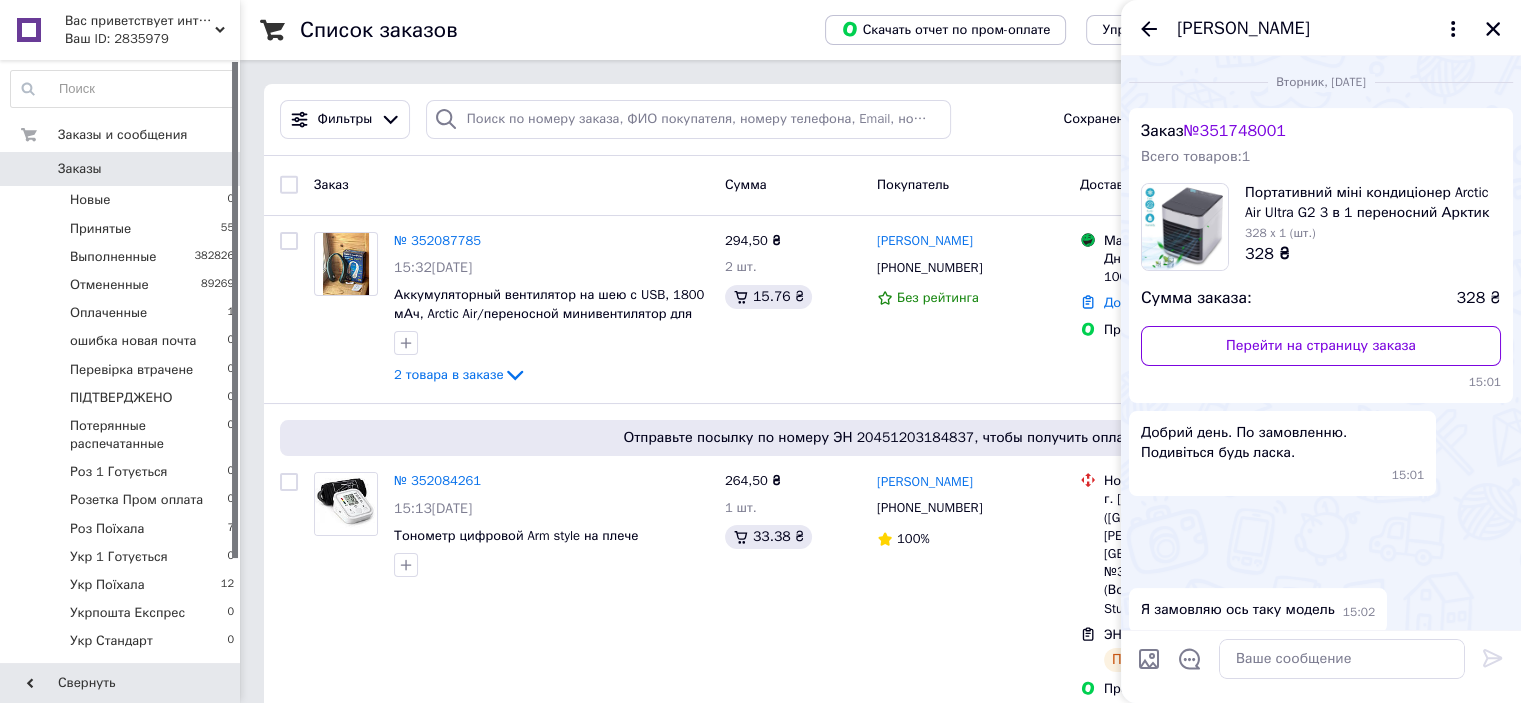 scroll, scrollTop: 2496, scrollLeft: 0, axis: vertical 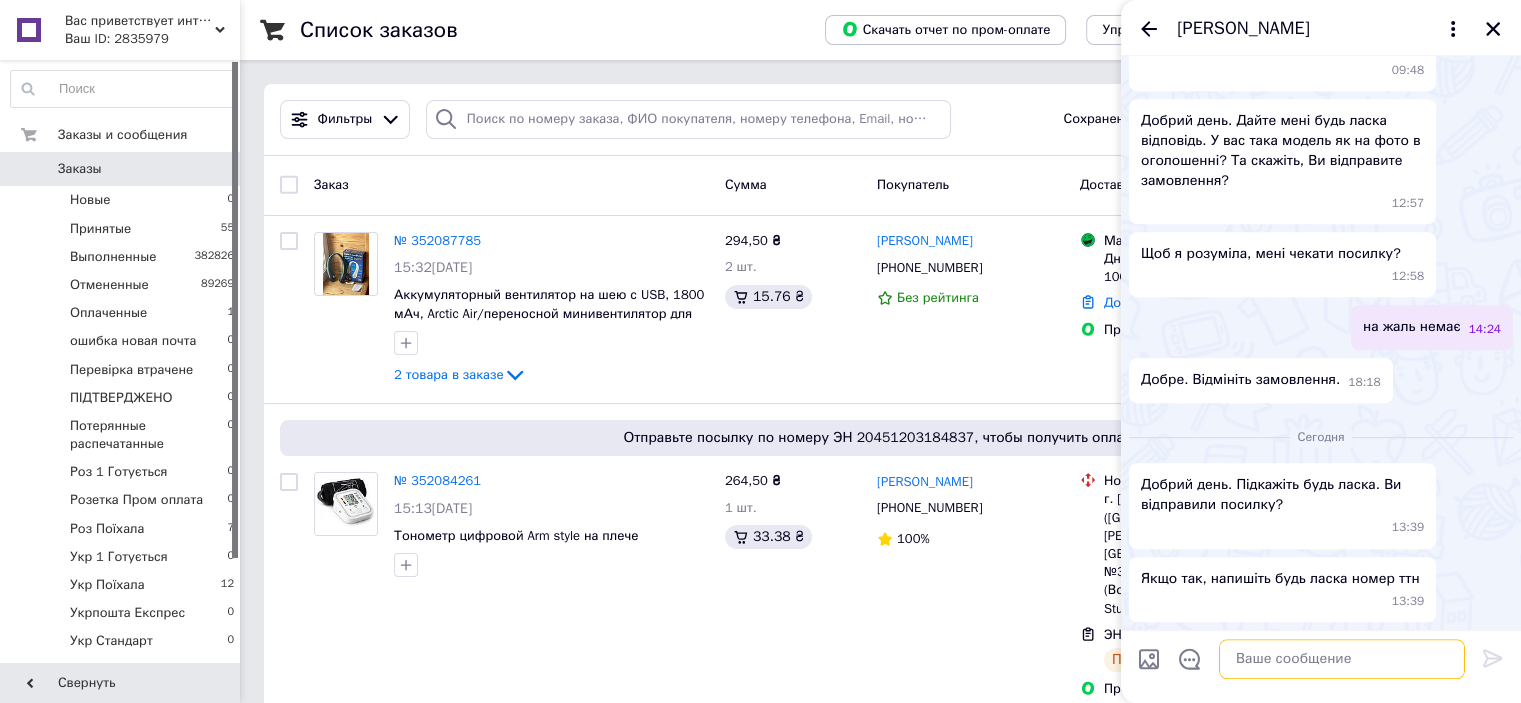 click at bounding box center (1342, 659) 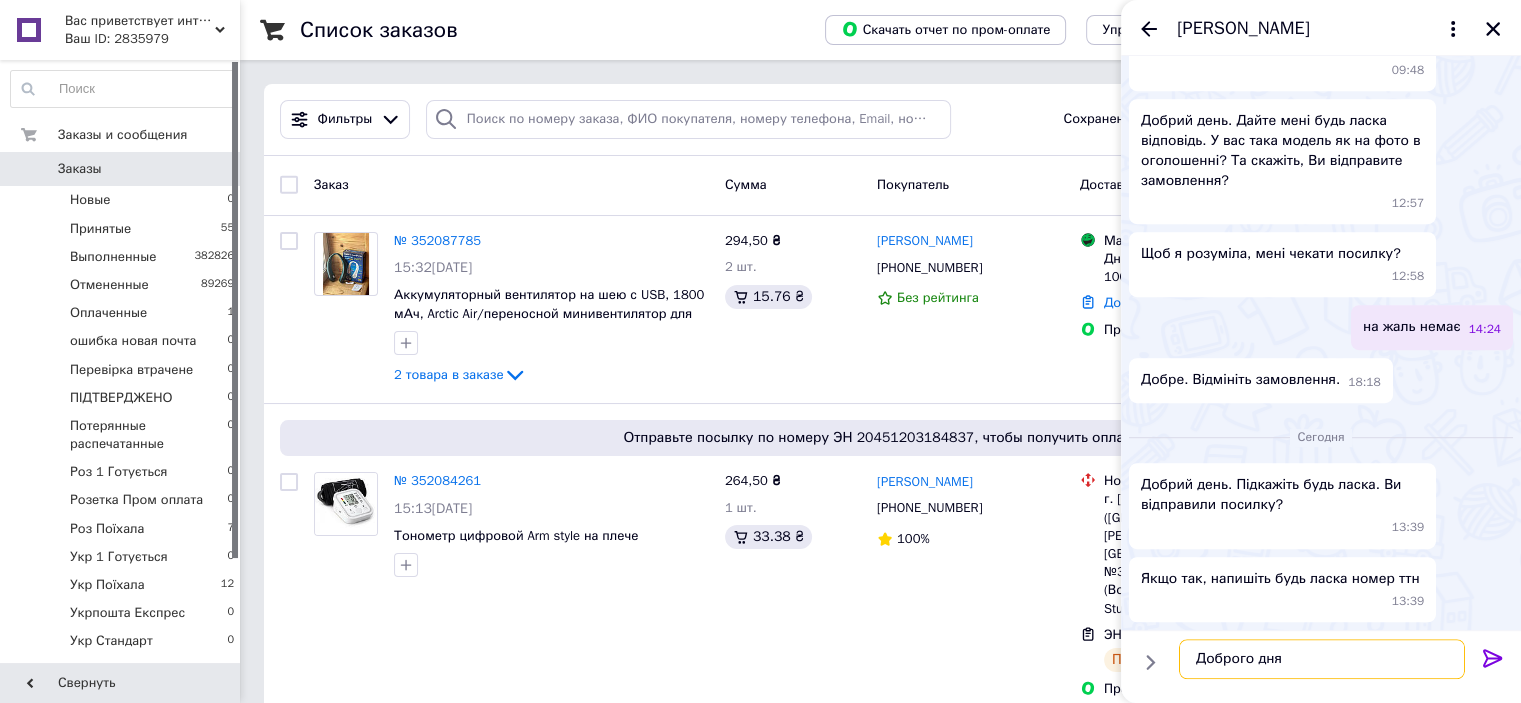paste on "0503763202307
Прибув" 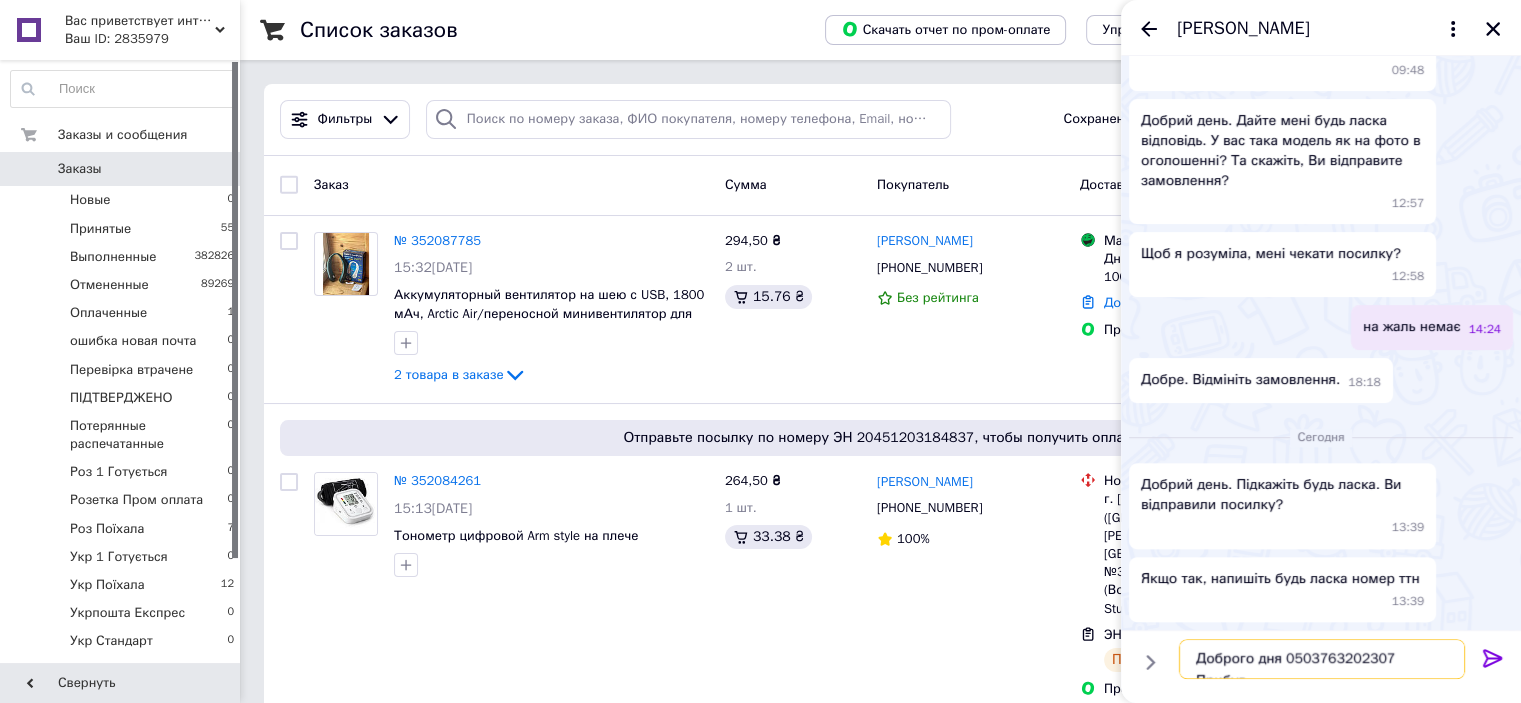 scroll, scrollTop: 12, scrollLeft: 0, axis: vertical 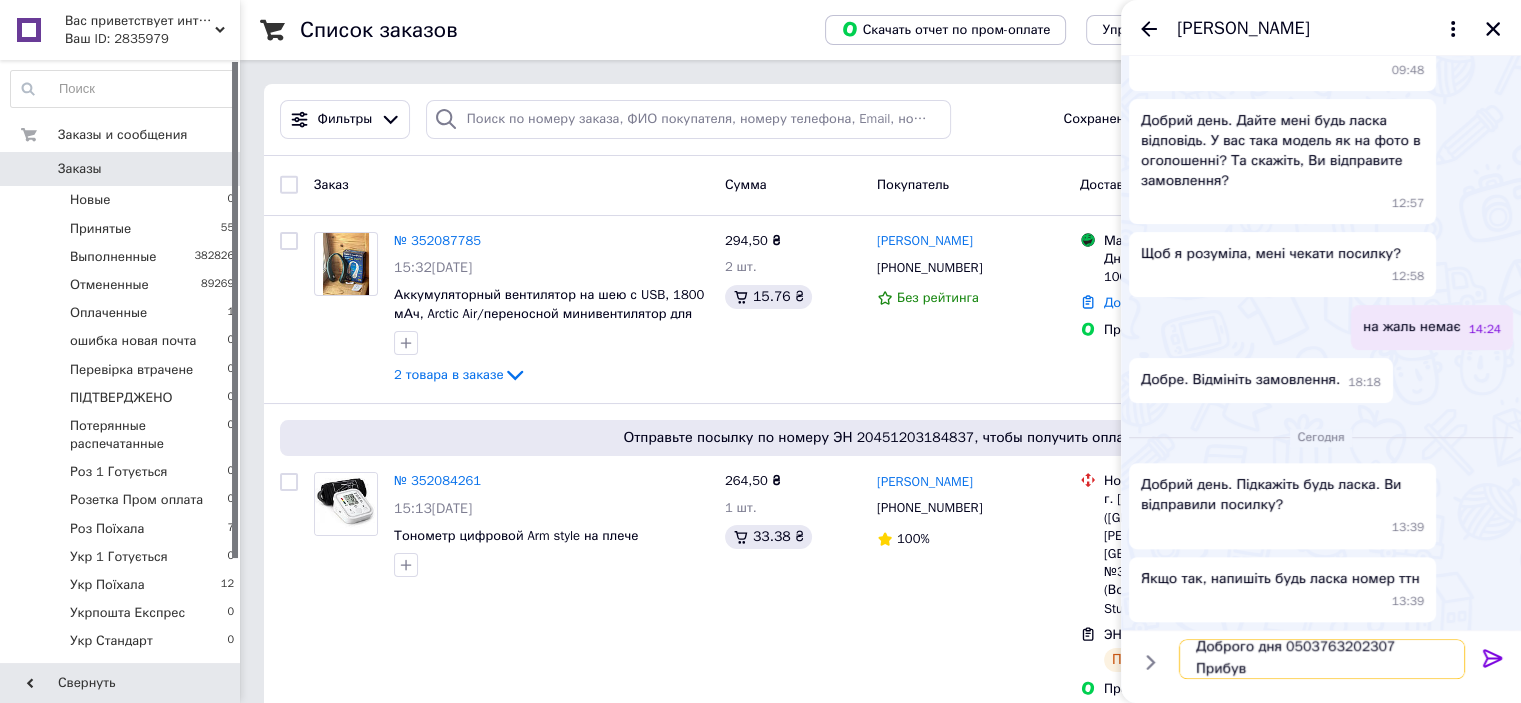 type 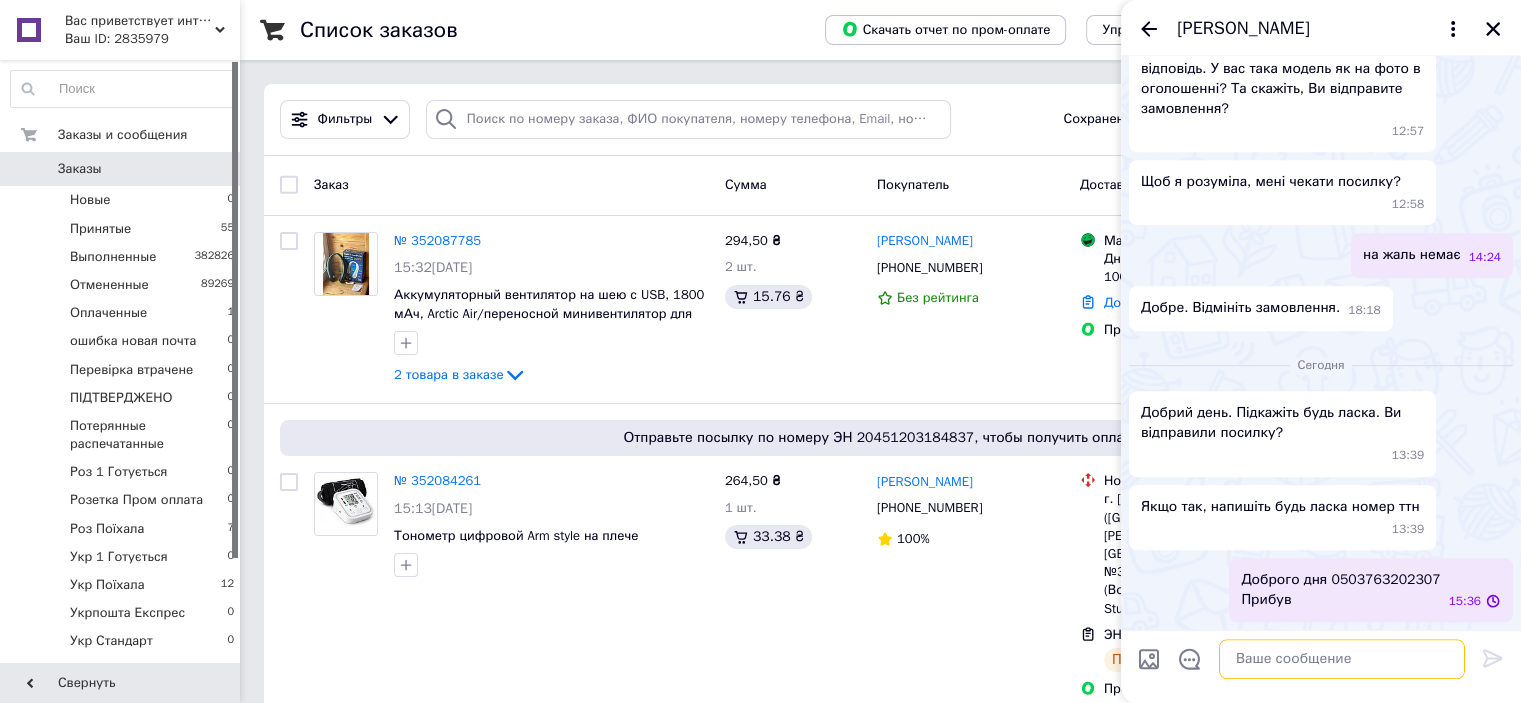 scroll, scrollTop: 0, scrollLeft: 0, axis: both 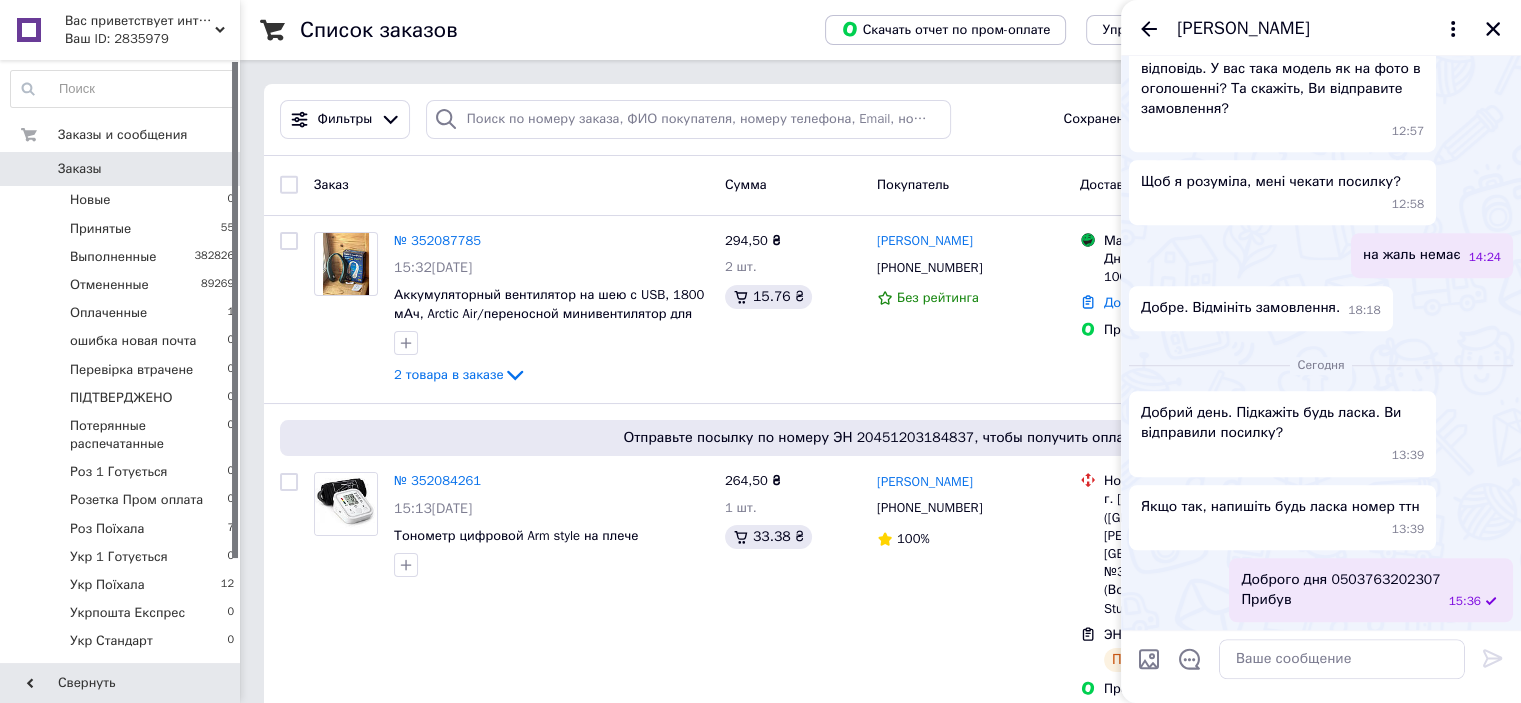 click 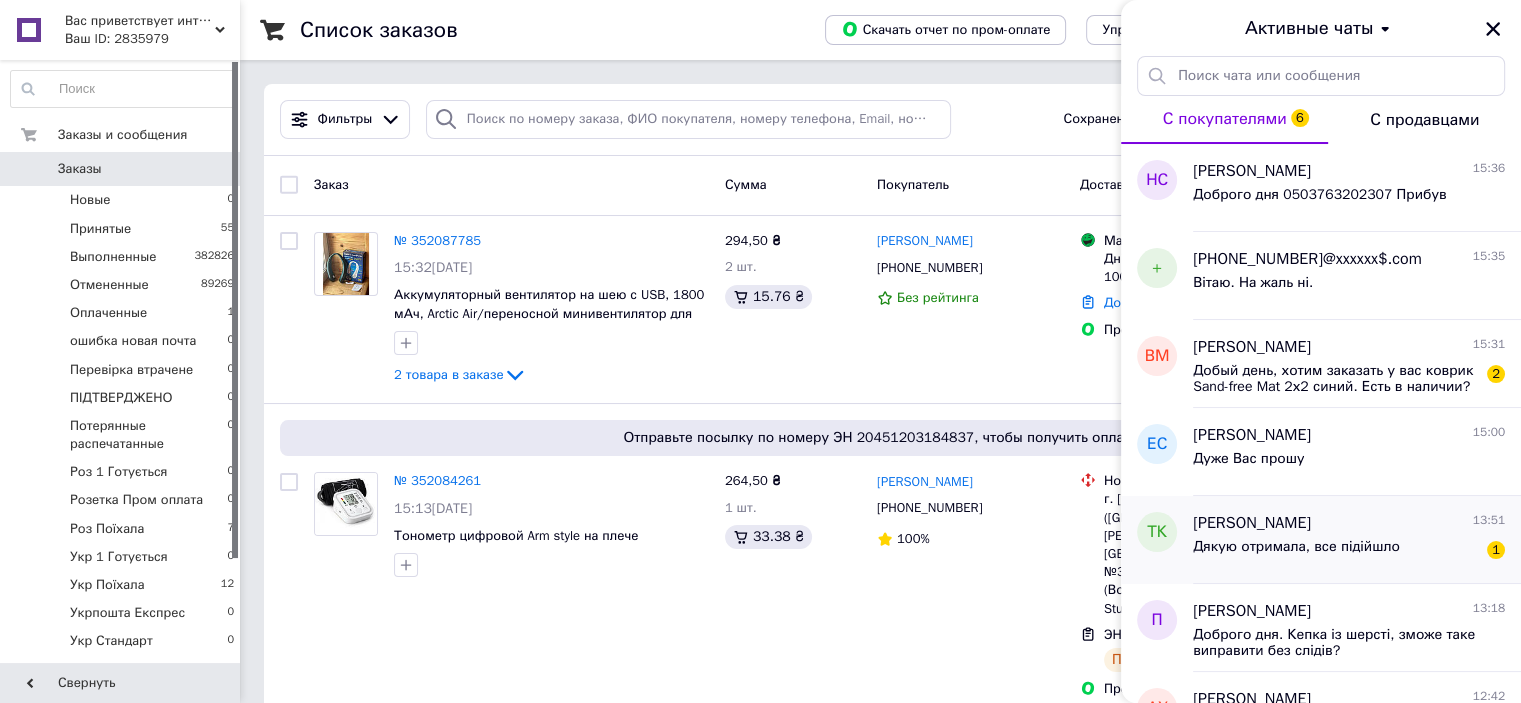 click on "Тетяна Ковальчук" at bounding box center [1252, 523] 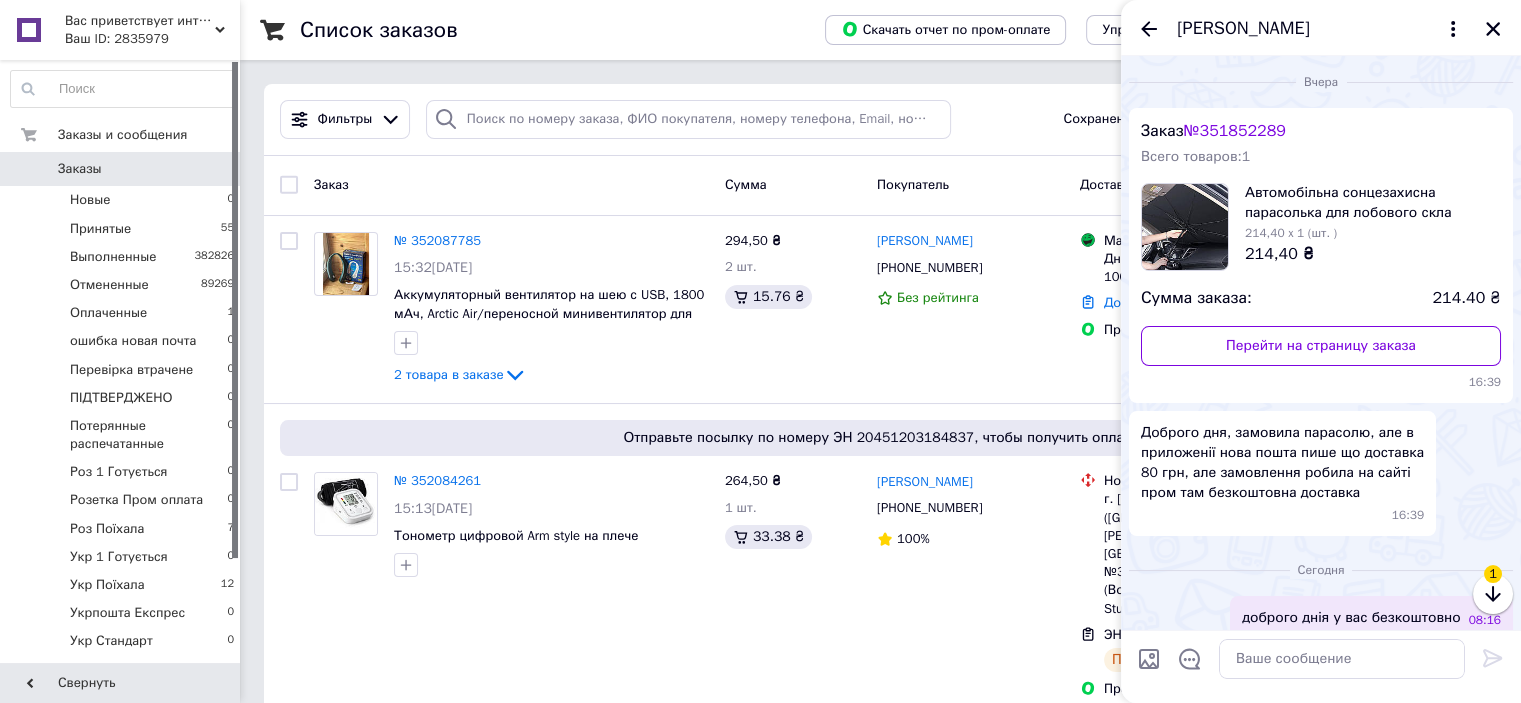 scroll, scrollTop: 108, scrollLeft: 0, axis: vertical 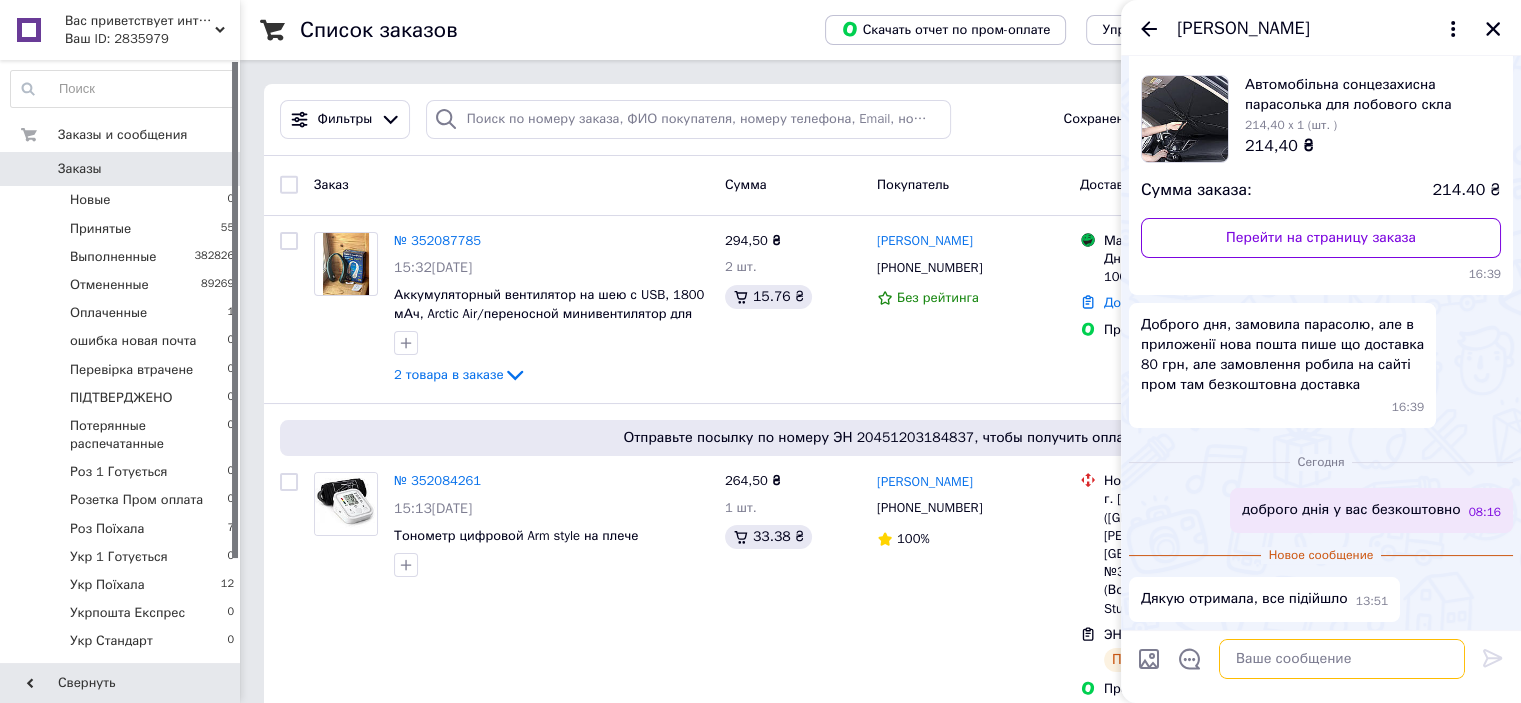 click at bounding box center [1342, 659] 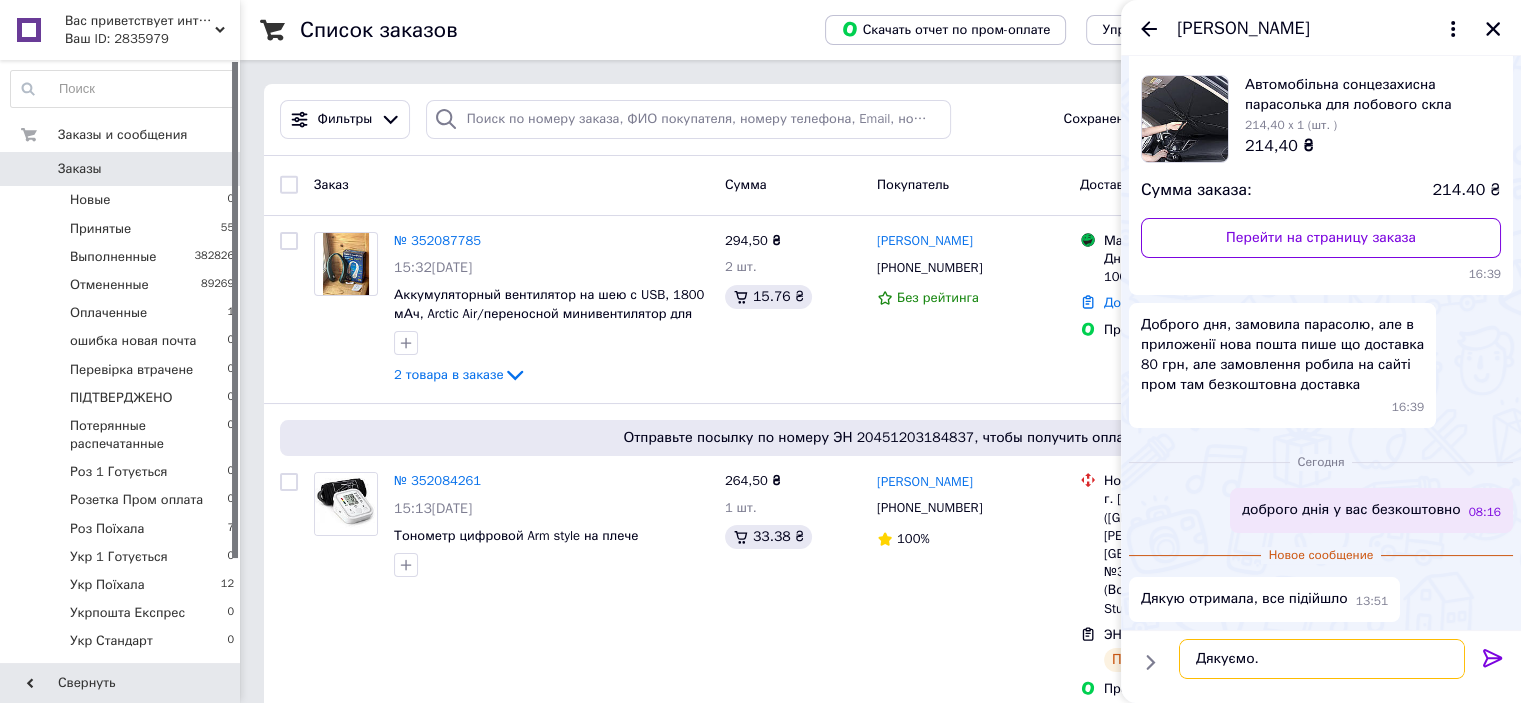 type on "Дякуємо." 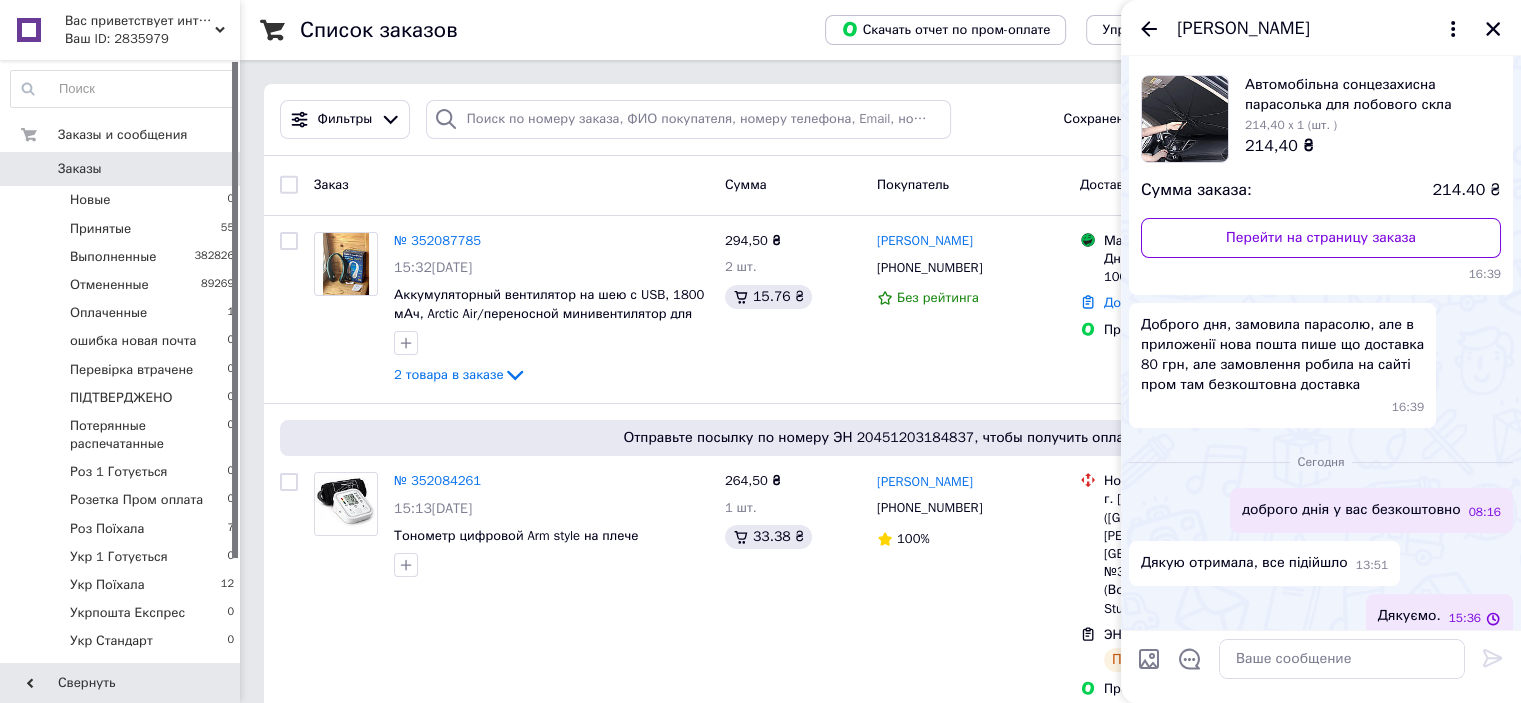 click 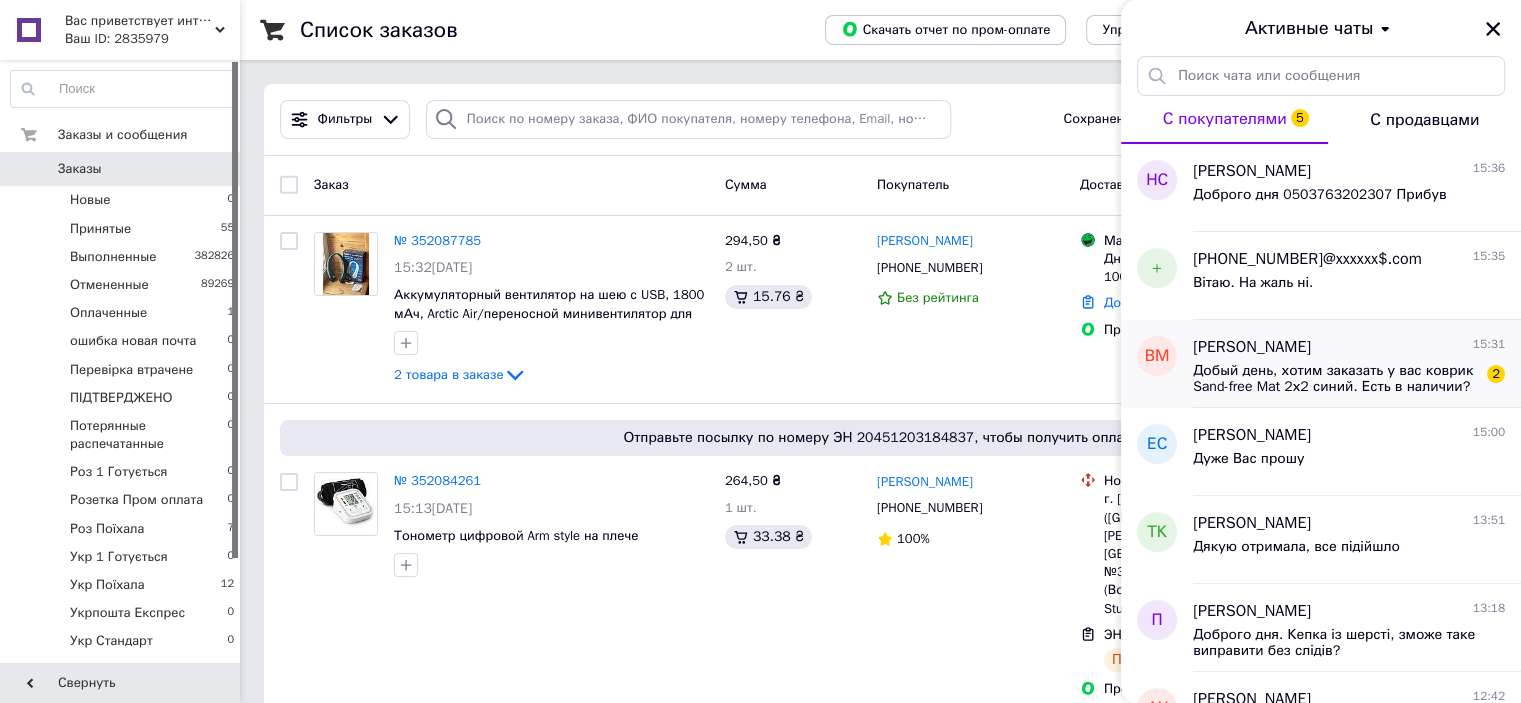 click on "Добый день, хотим заказать у вас коврик Sand-free Mat 2х2 синий. Есть в наличии? 2" at bounding box center [1349, 377] 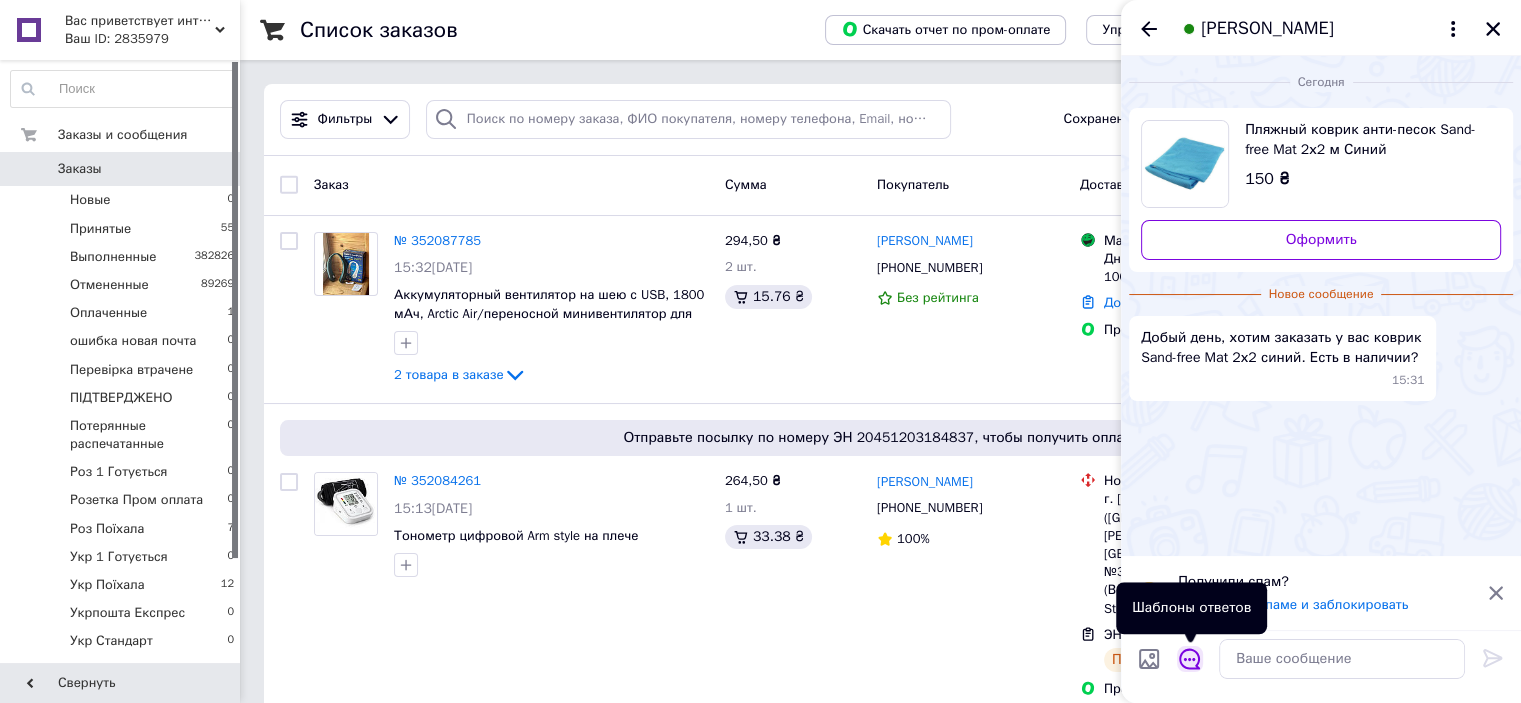 click 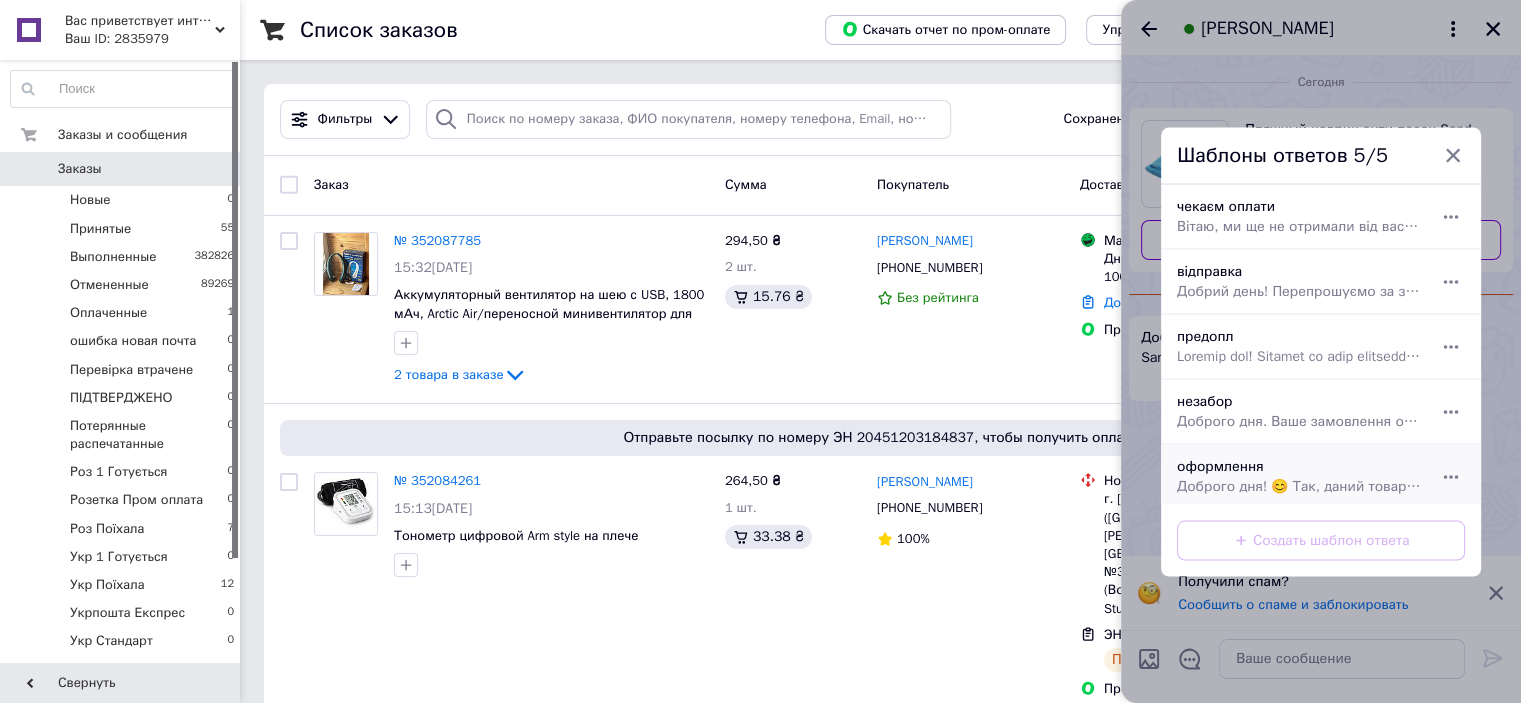 click on "Доброго дня! 😊
Так, даний товар є в наявності. Залишайте, будь ласка, замовлення через наш сайт або напишіть у чат ваші дані для оформлення:
Прізвище та ім’я
Номер телефону
Адреса доставки (або відділення Нової Пошти)
Ми з радістю оформимо ваше замовлення! 💌" at bounding box center (1299, 486) 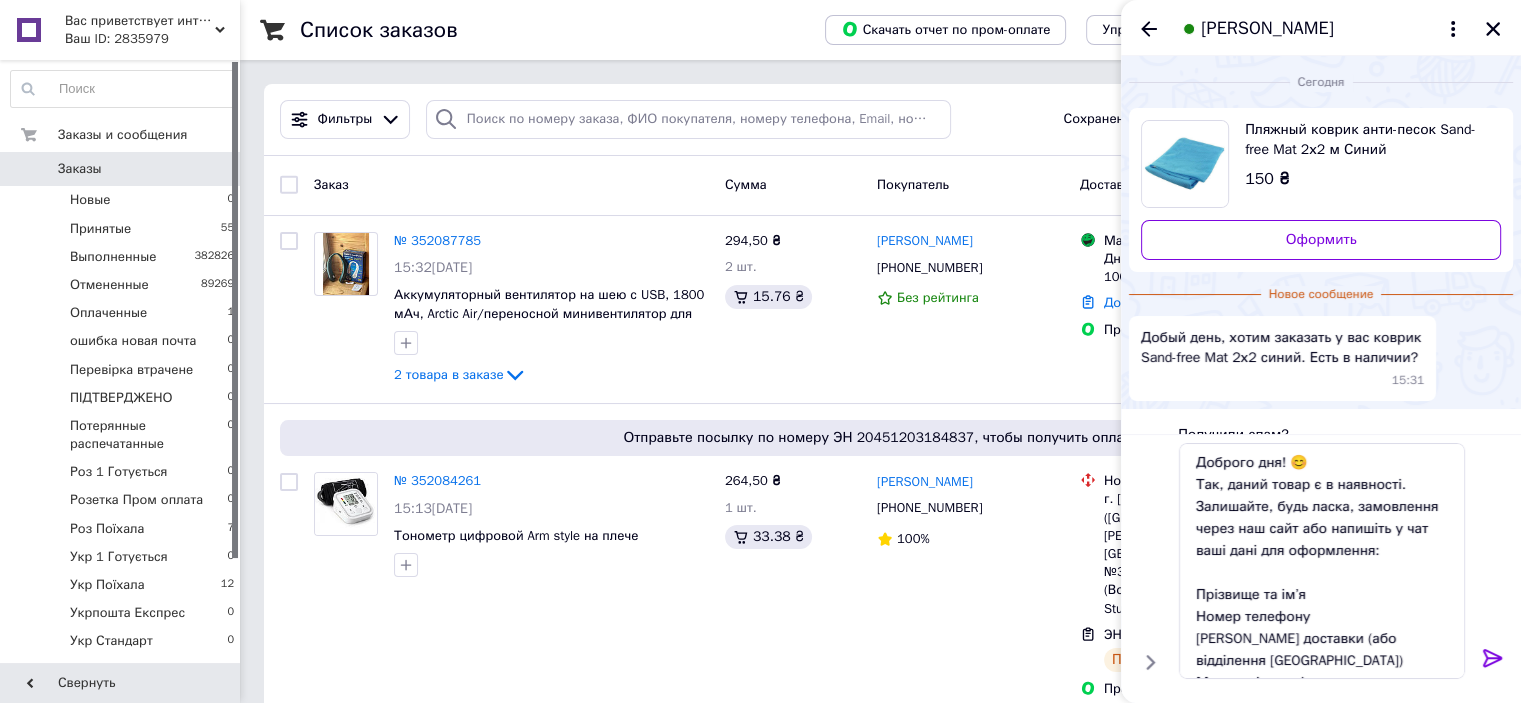 click 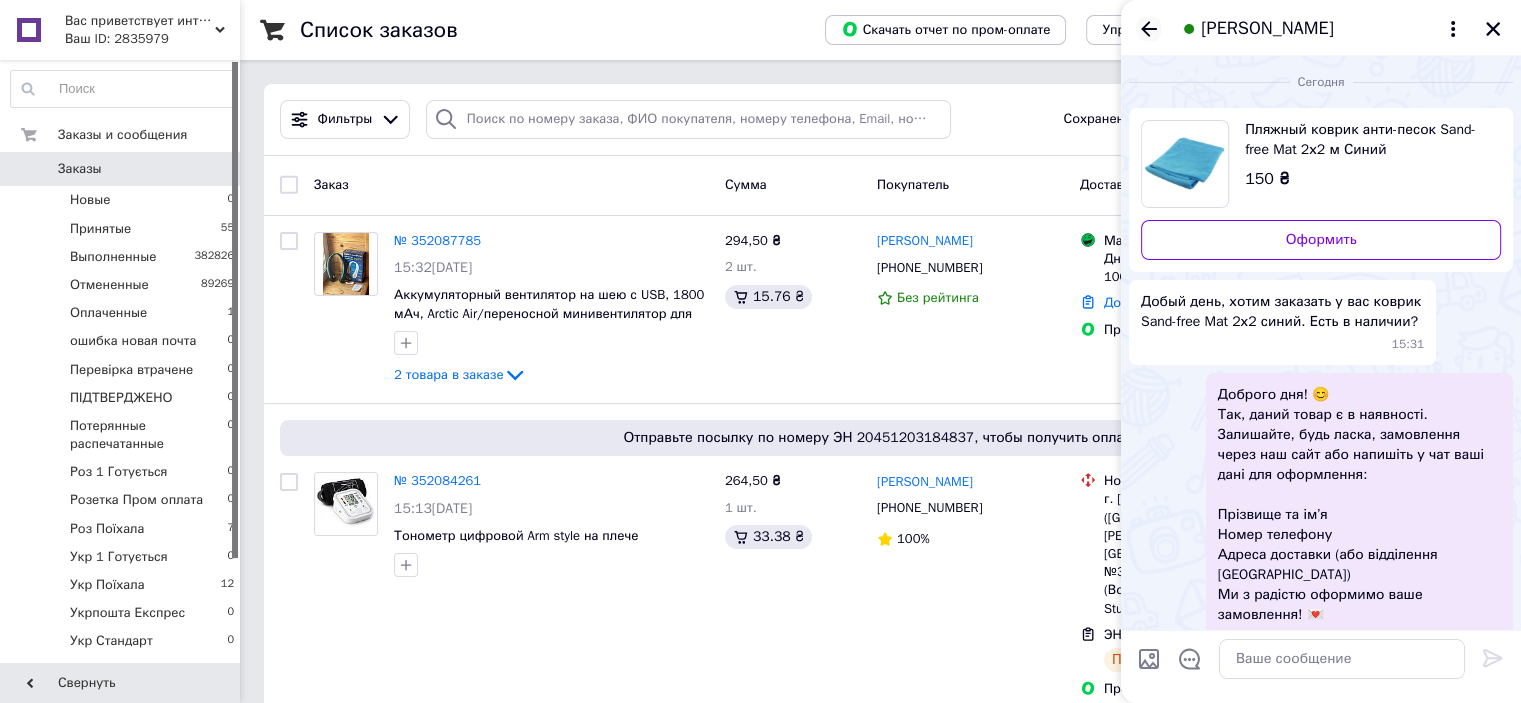 scroll, scrollTop: 16, scrollLeft: 0, axis: vertical 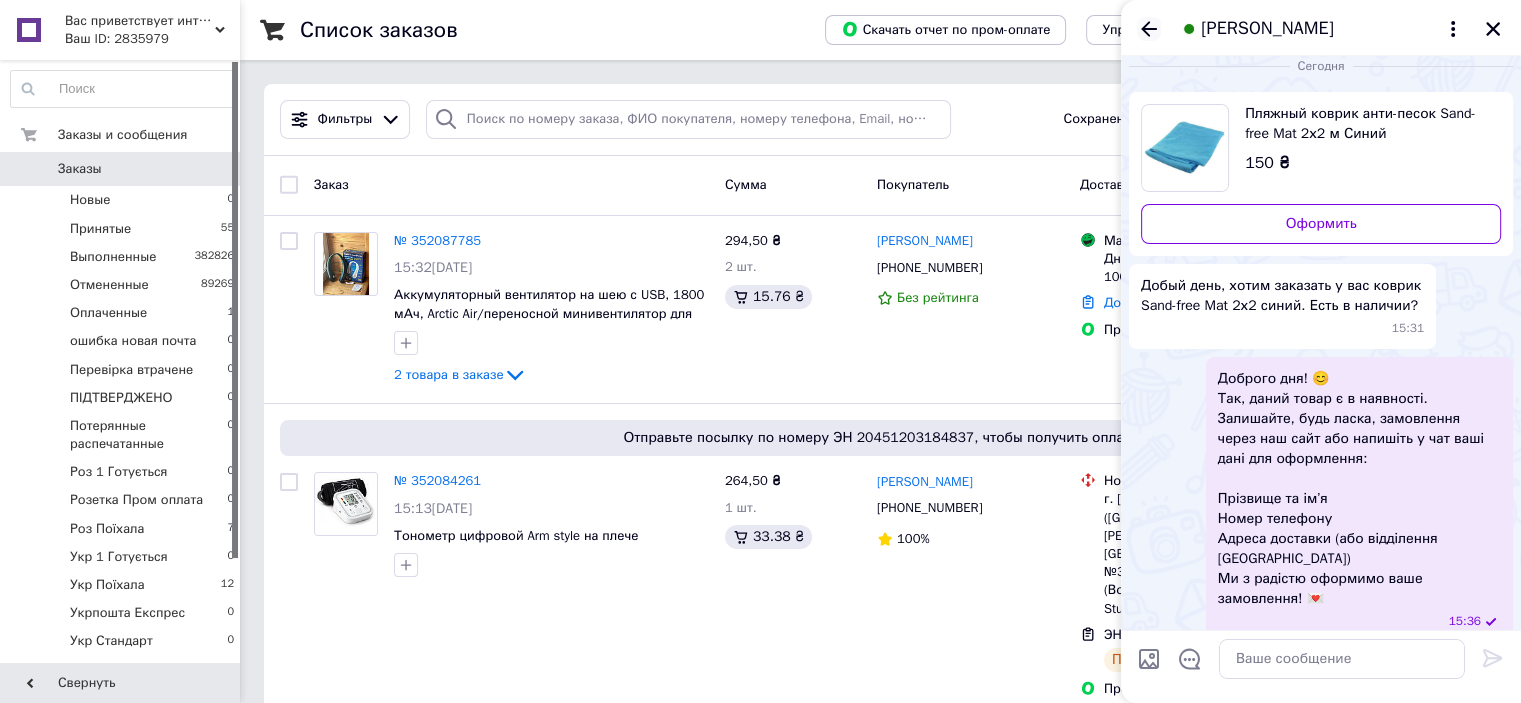 click 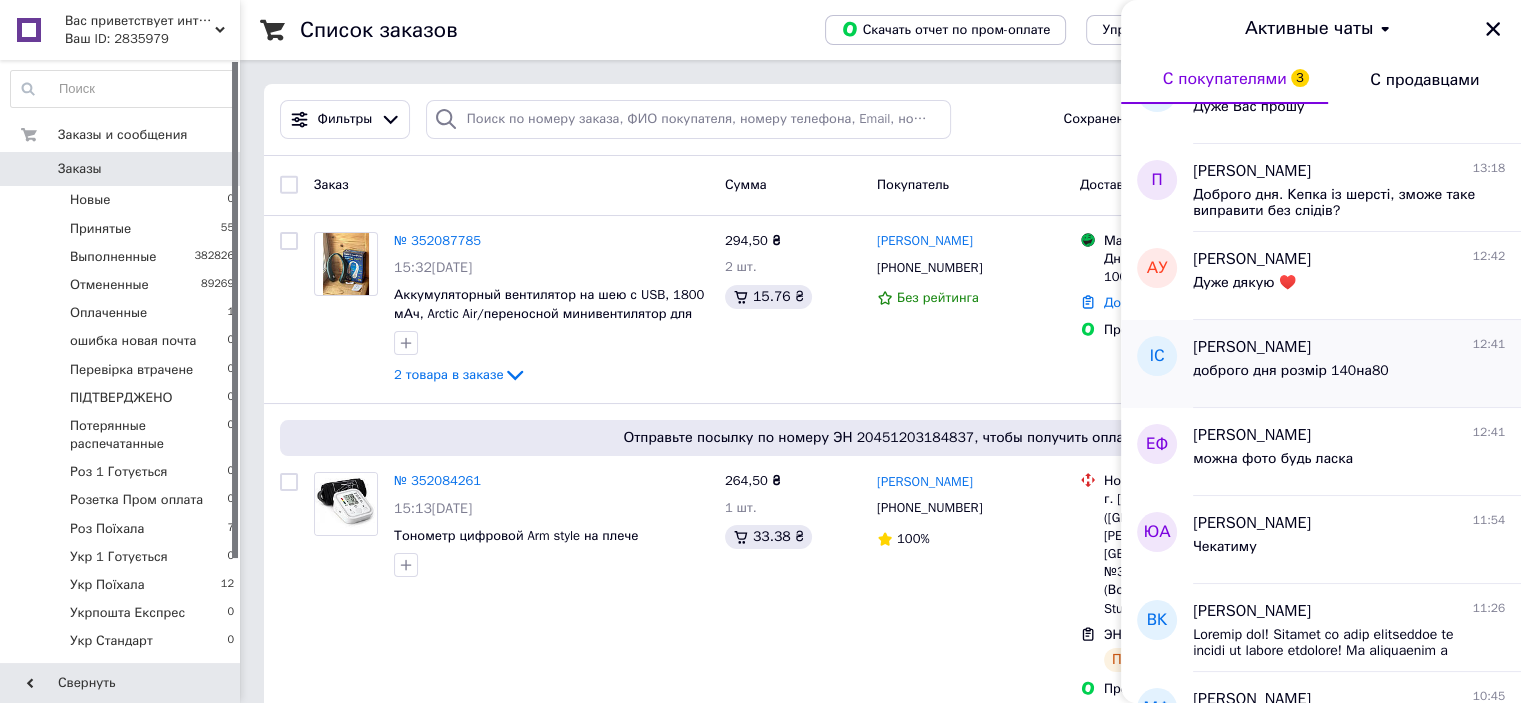 scroll, scrollTop: 800, scrollLeft: 0, axis: vertical 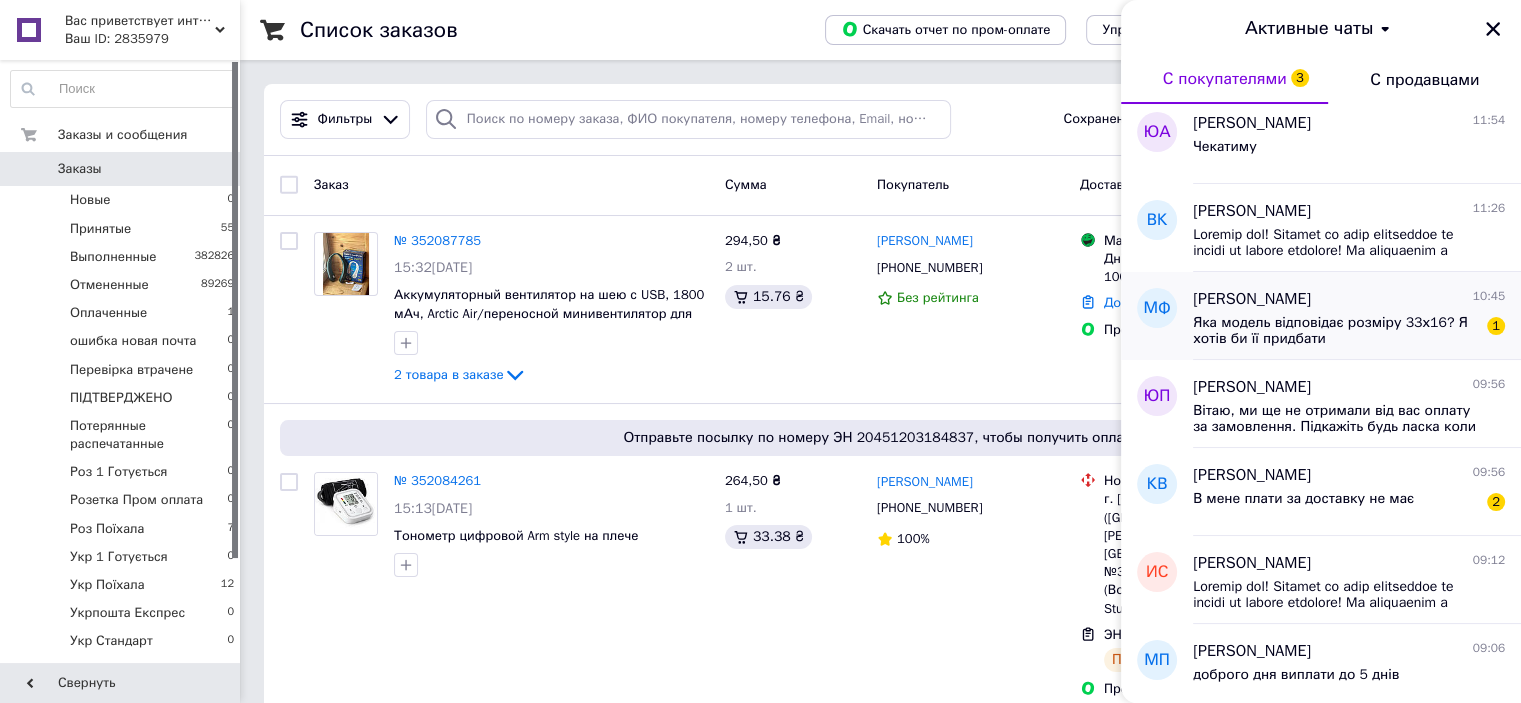 click on "Яка модель відповідає розміру 33х16? Я хотів би її придбати" at bounding box center [1335, 331] 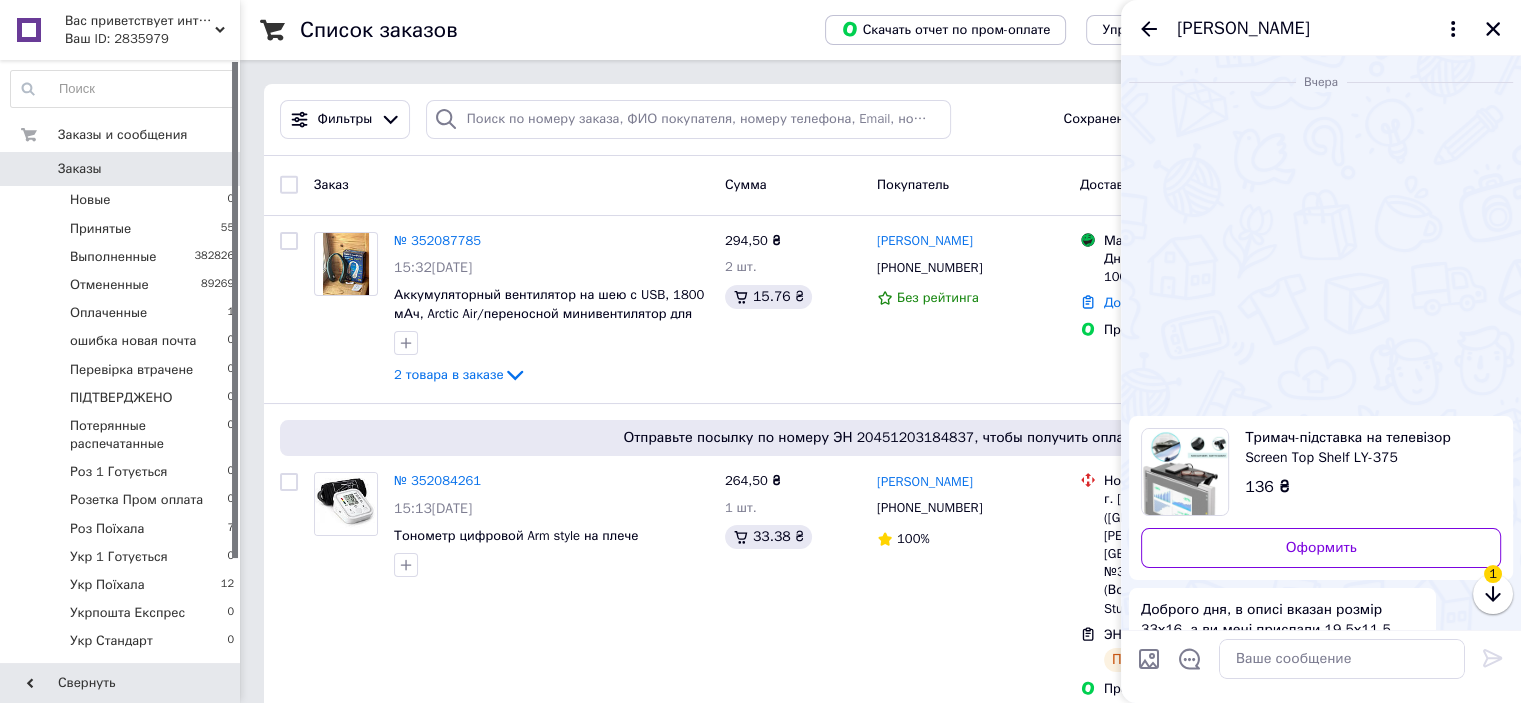 scroll, scrollTop: 345, scrollLeft: 0, axis: vertical 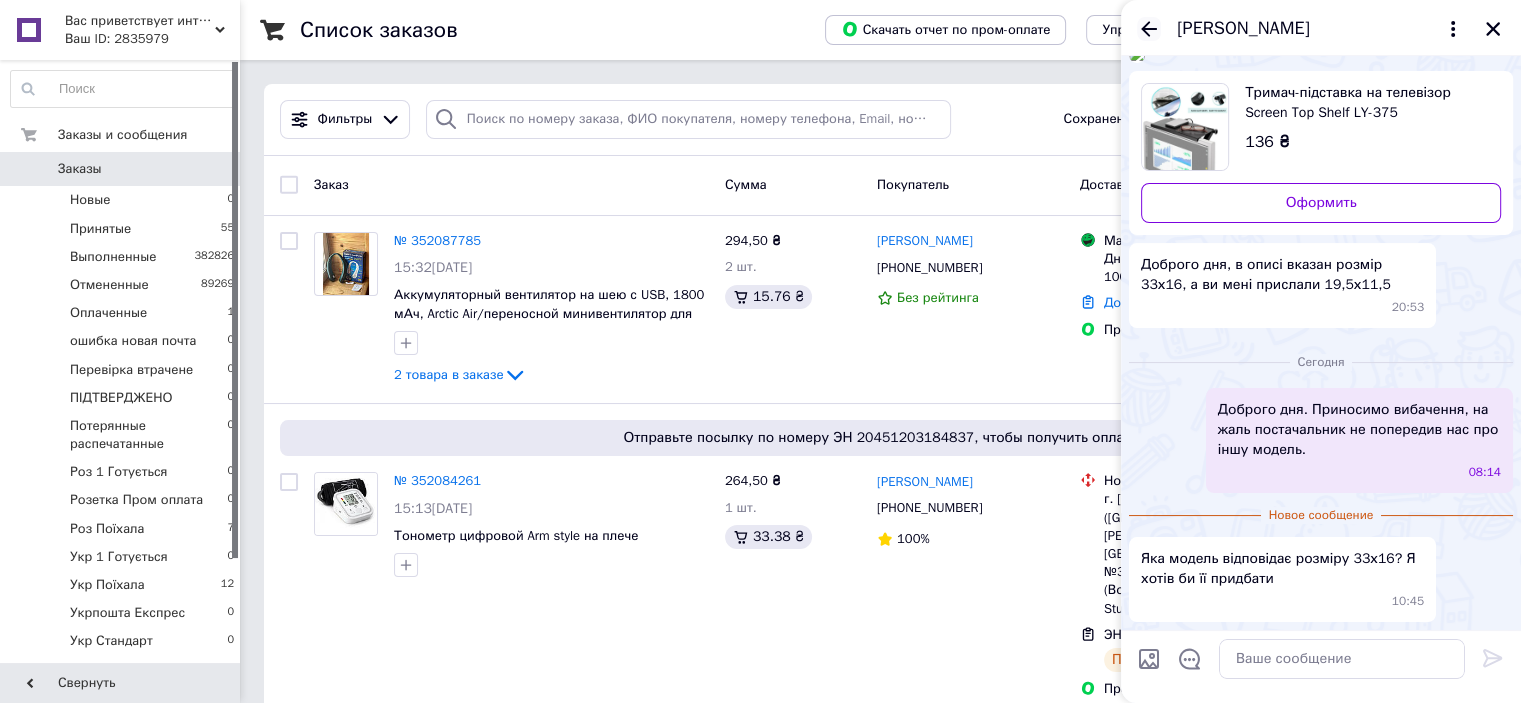 click 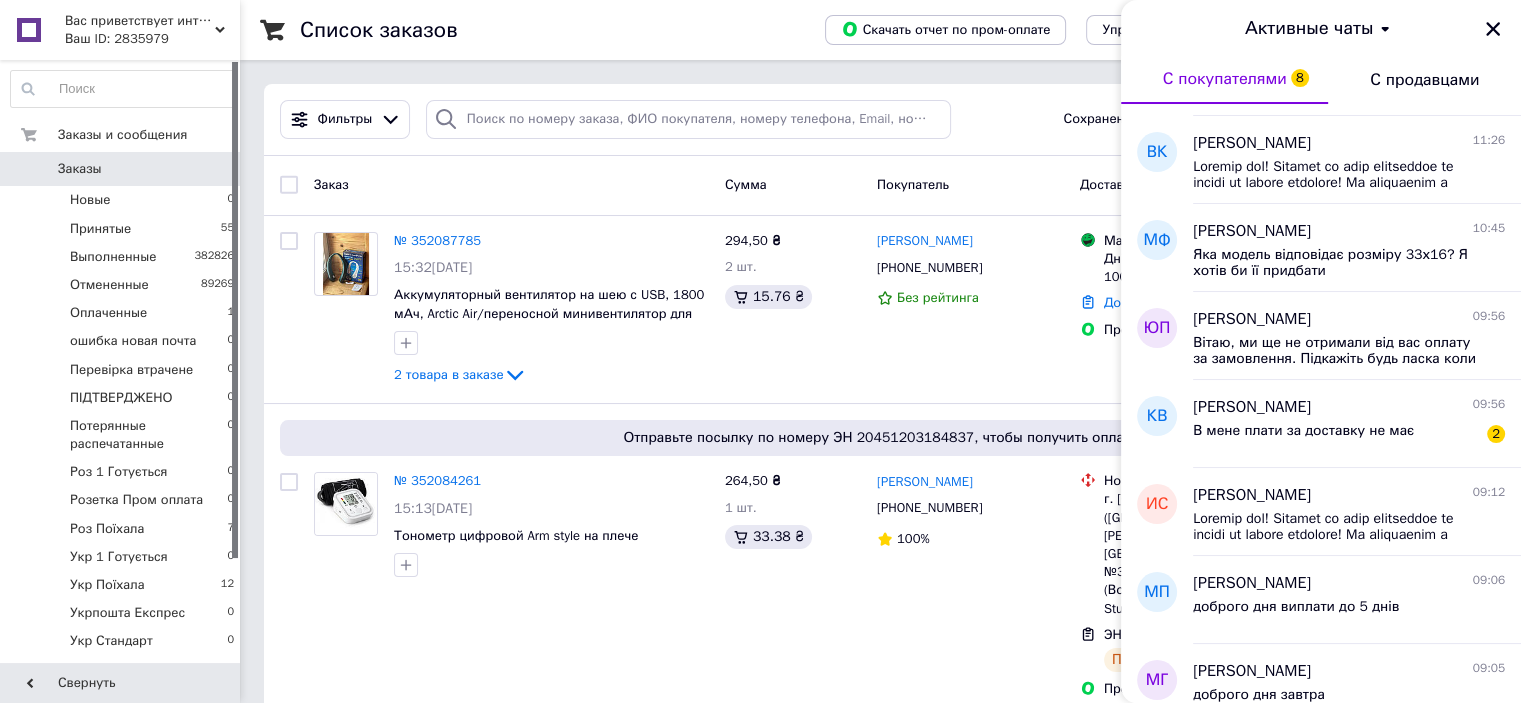 scroll, scrollTop: 1000, scrollLeft: 0, axis: vertical 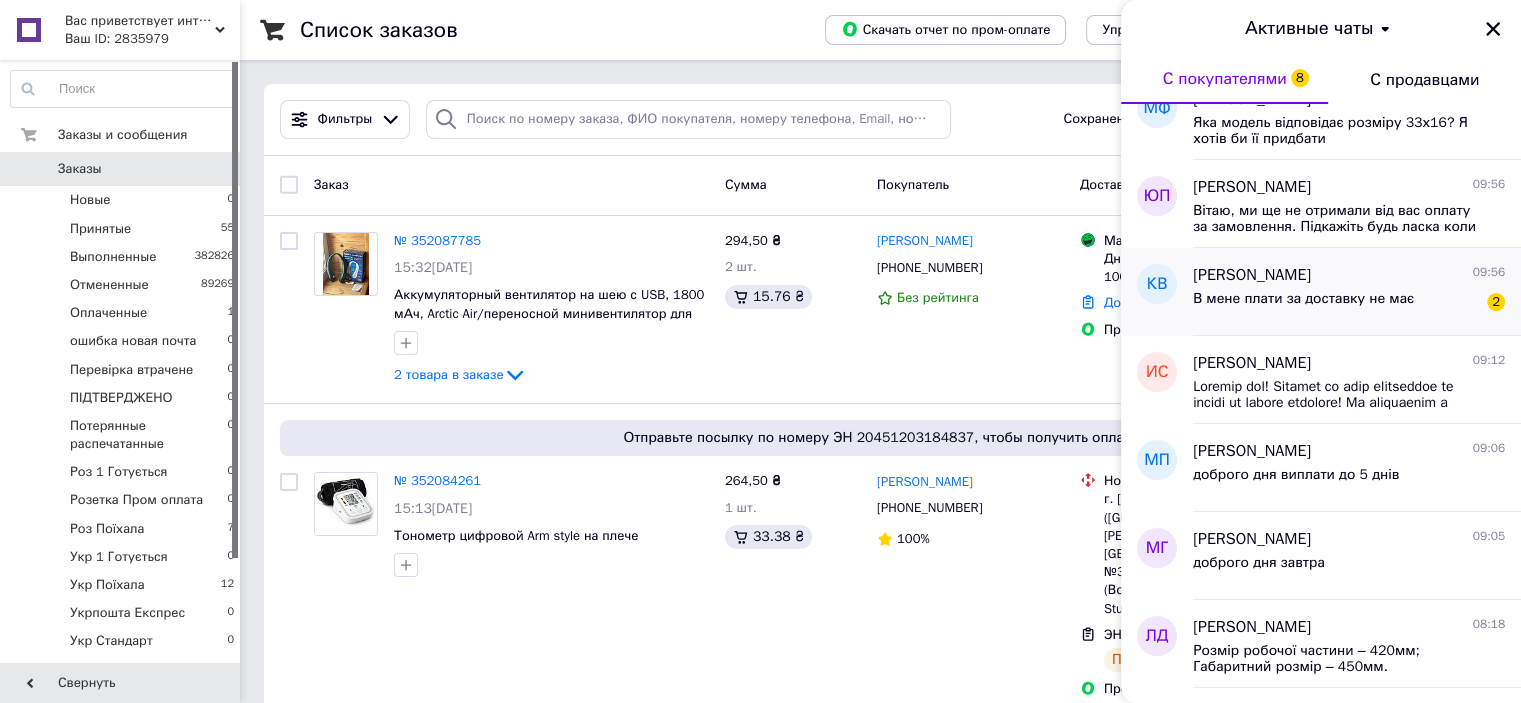 click on "Коля Валівоць" at bounding box center [1252, 275] 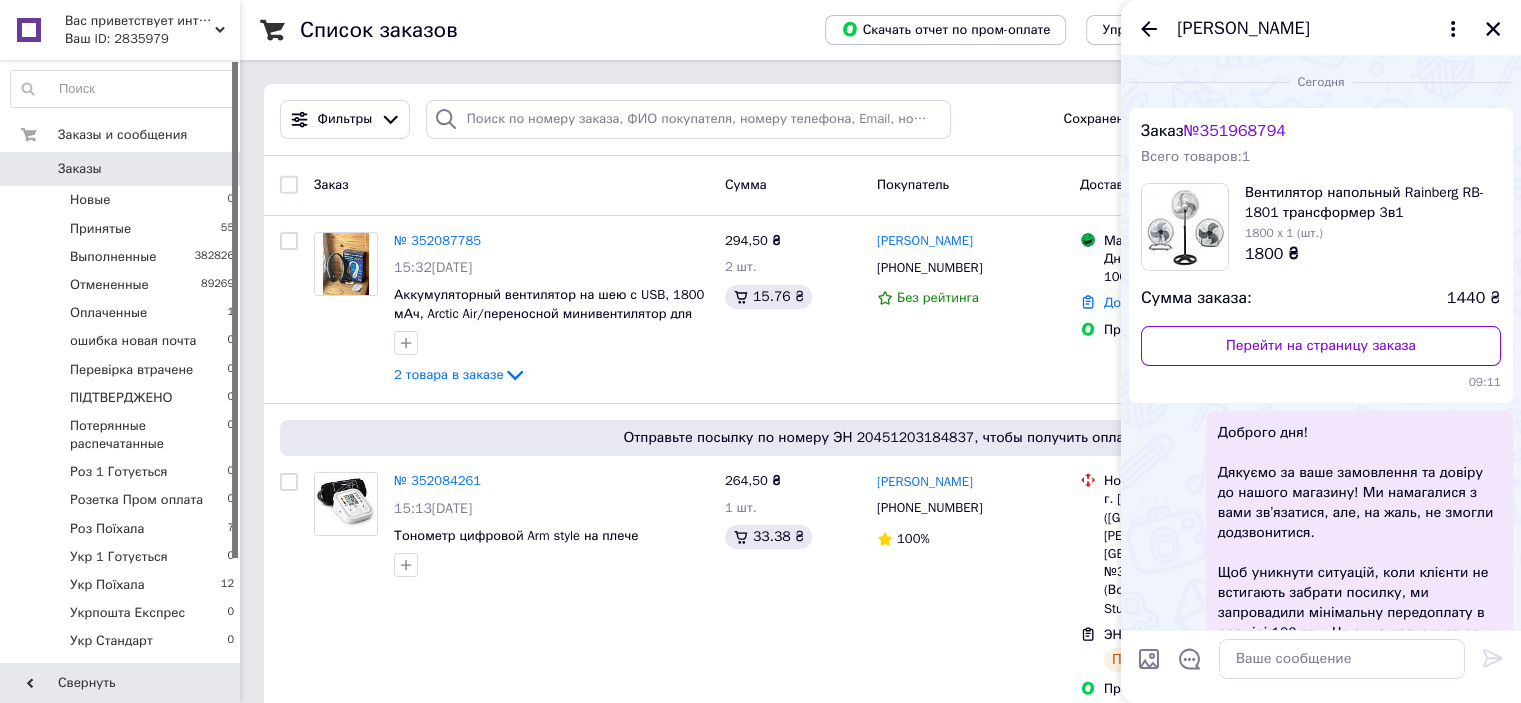 scroll, scrollTop: 436, scrollLeft: 0, axis: vertical 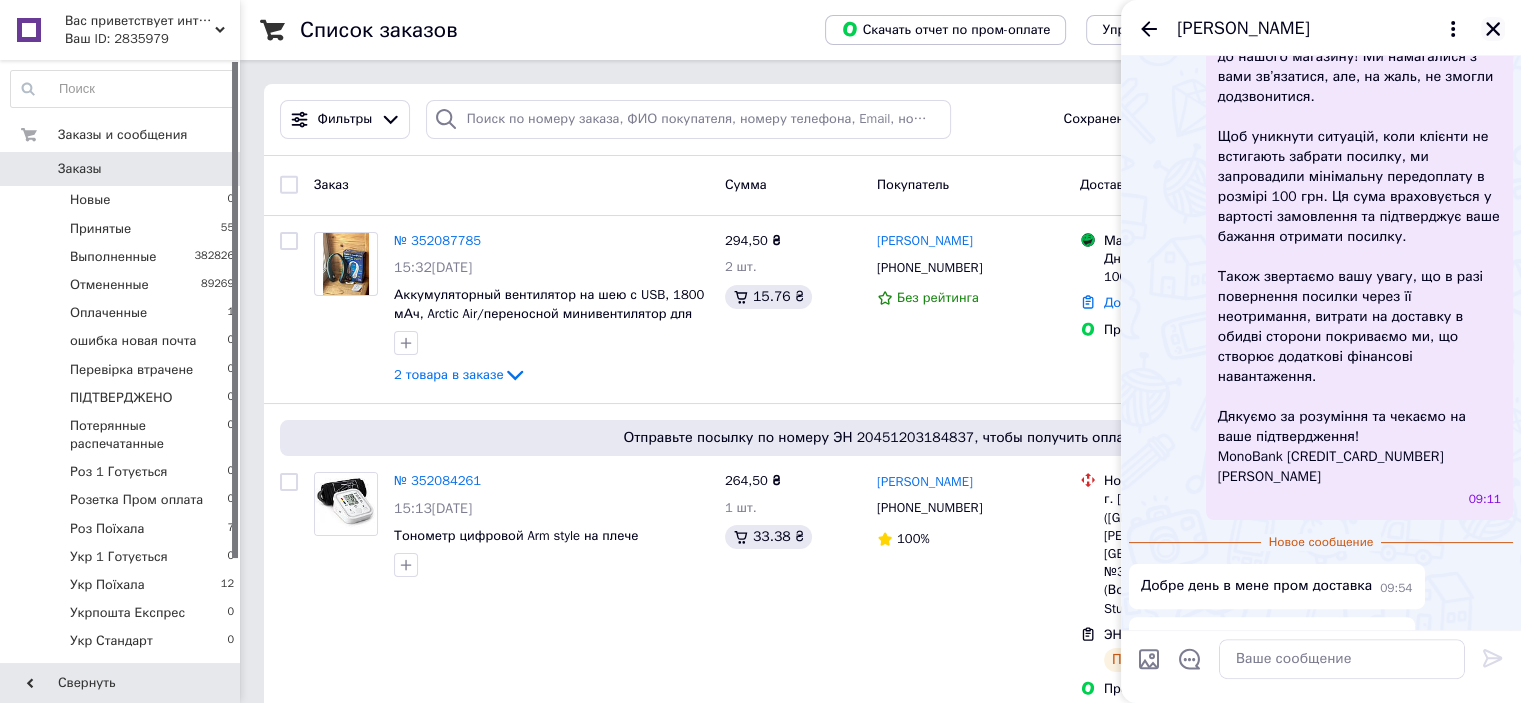 click 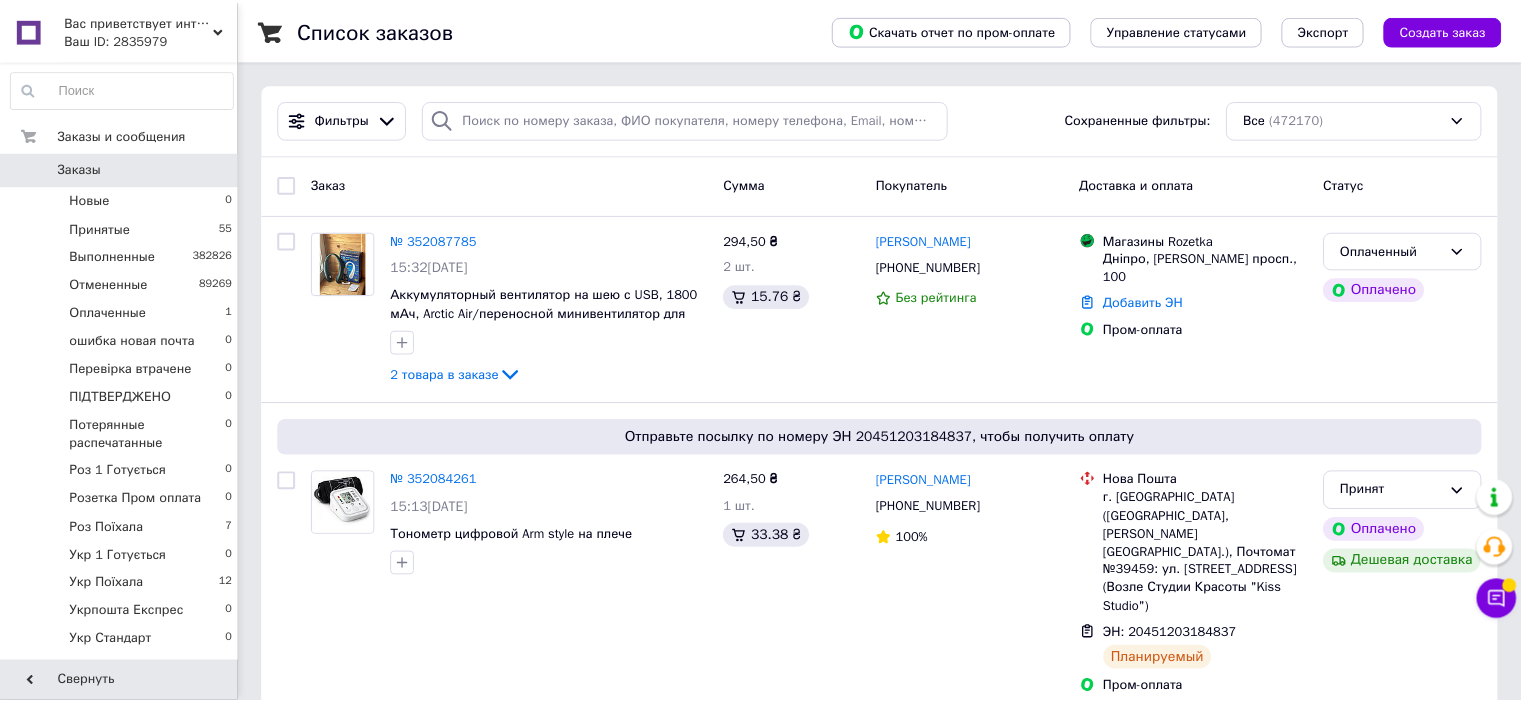 scroll, scrollTop: 0, scrollLeft: 0, axis: both 